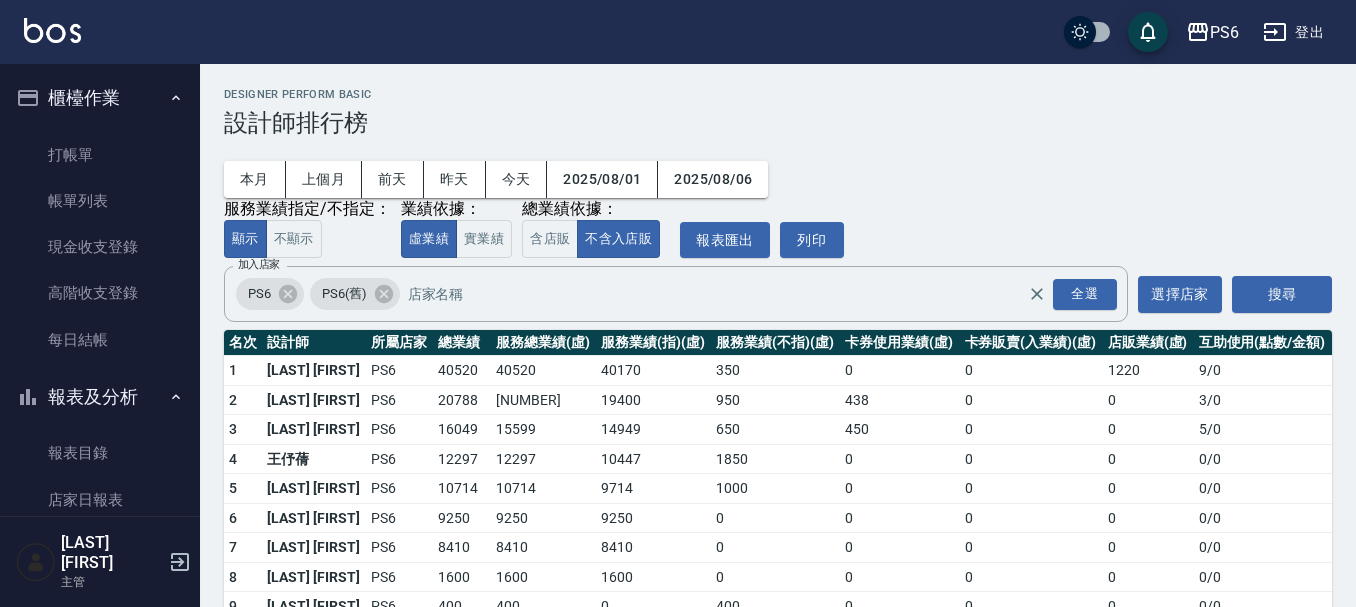 scroll, scrollTop: 68, scrollLeft: 0, axis: vertical 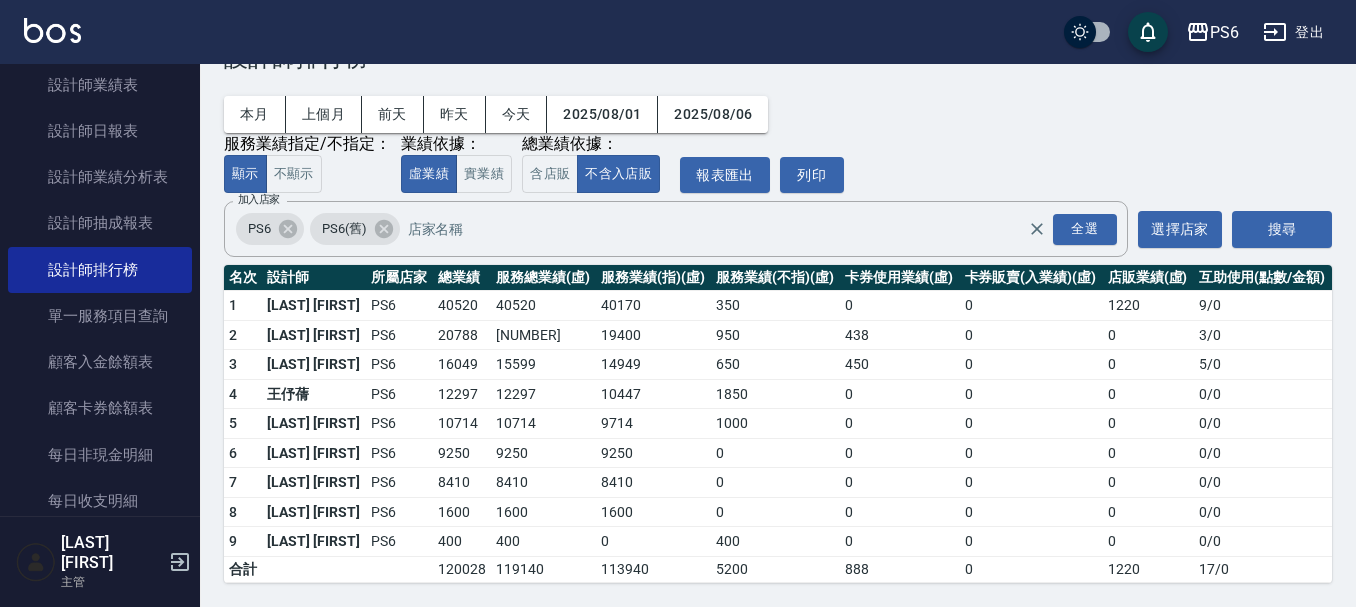 click on "本月 上個月 前天 昨天 今天 2025/08/01 2025/08/06 服務業績指定/不指定： 顯示 不顯示 業績依據： 虛業績 實業績 總業績依據： 含店販 不含入店販 報表匯出 列印" at bounding box center (778, 132) 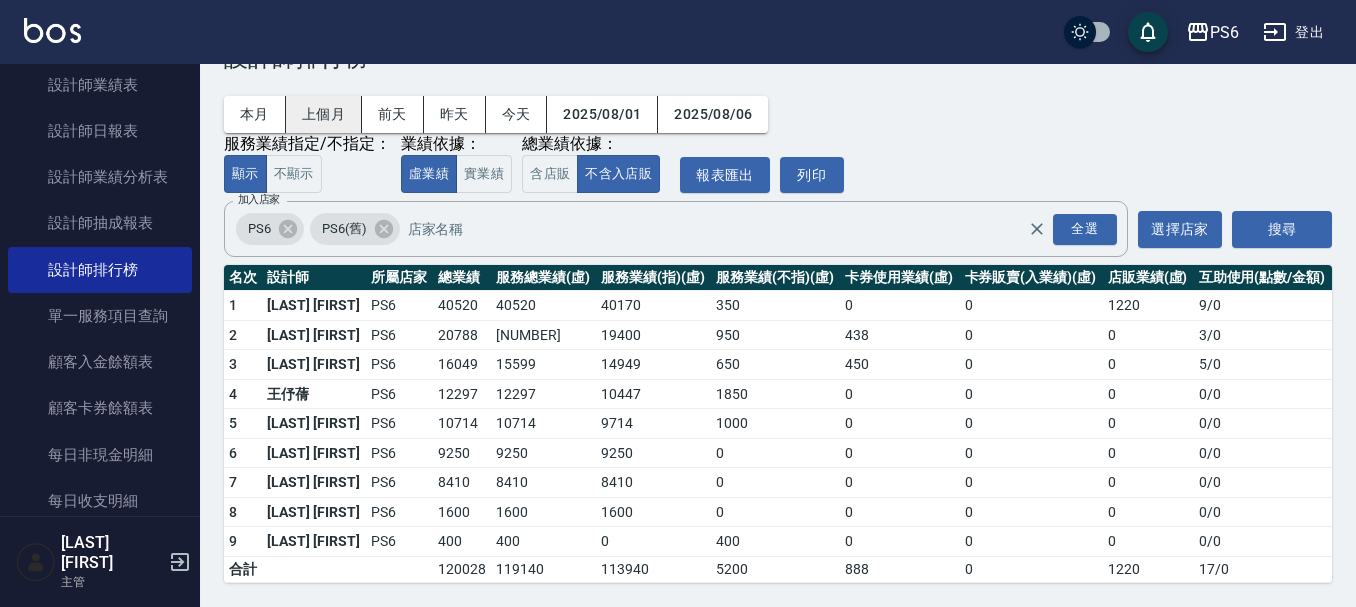 click on "上個月" at bounding box center (324, 114) 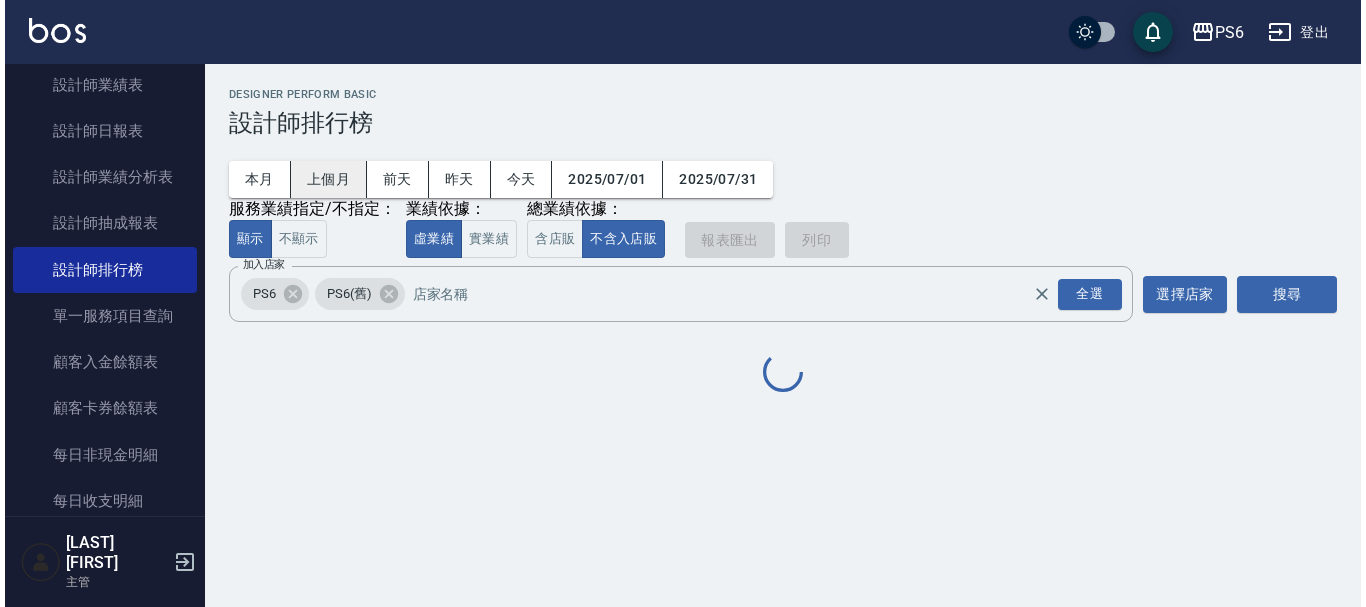 scroll, scrollTop: 0, scrollLeft: 0, axis: both 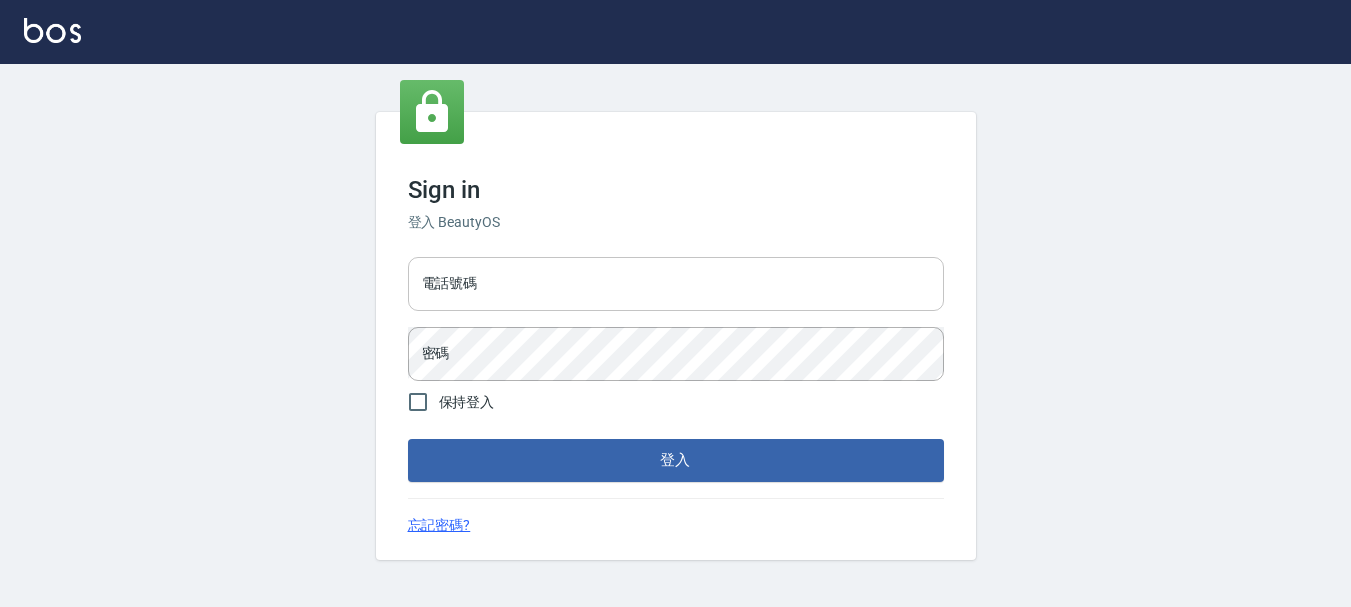 click on "電話號碼" at bounding box center (676, 284) 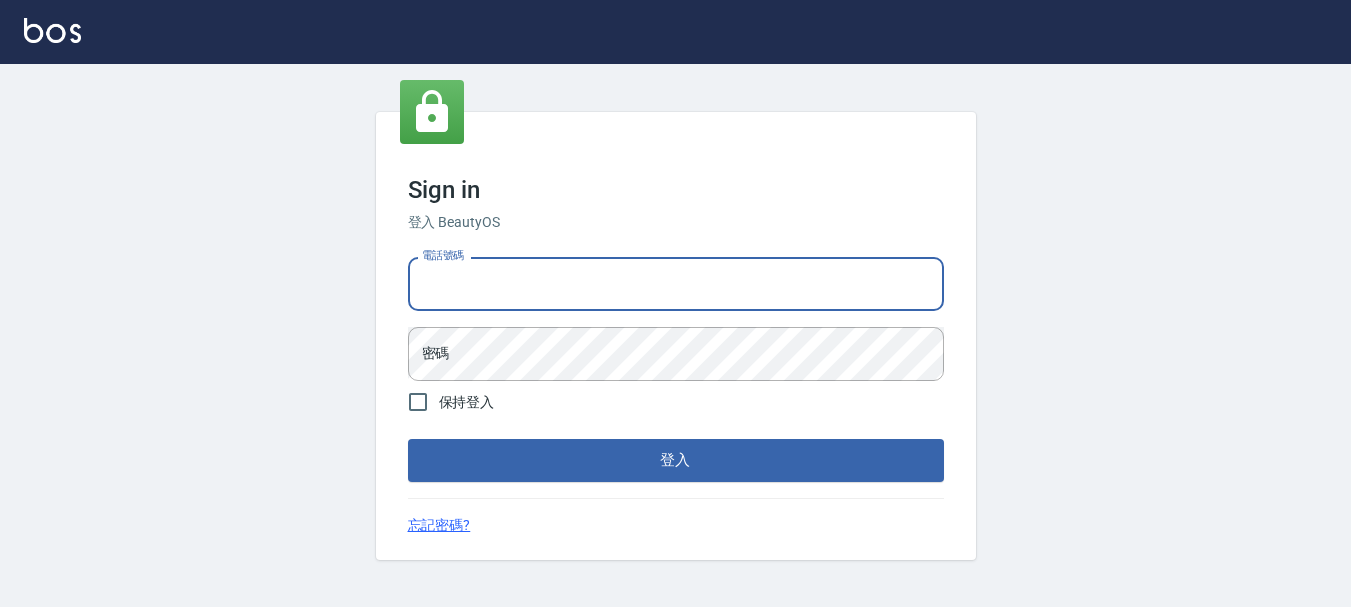 type on "[PHONE]" 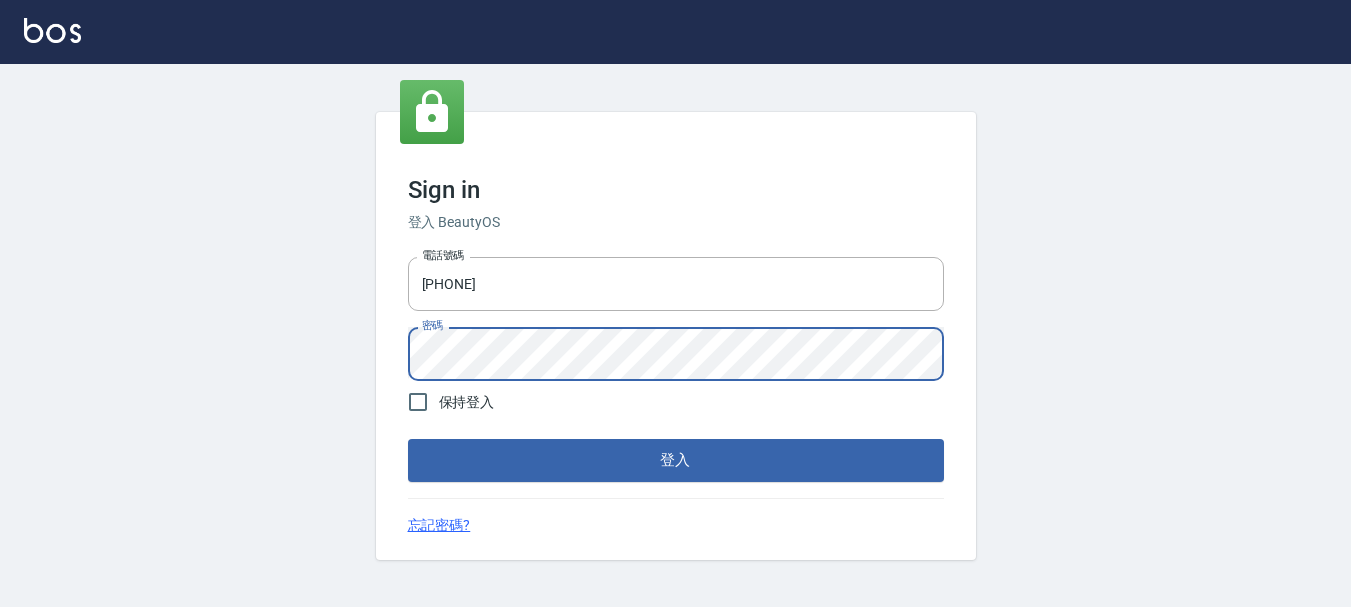 click on "登入" at bounding box center [676, 460] 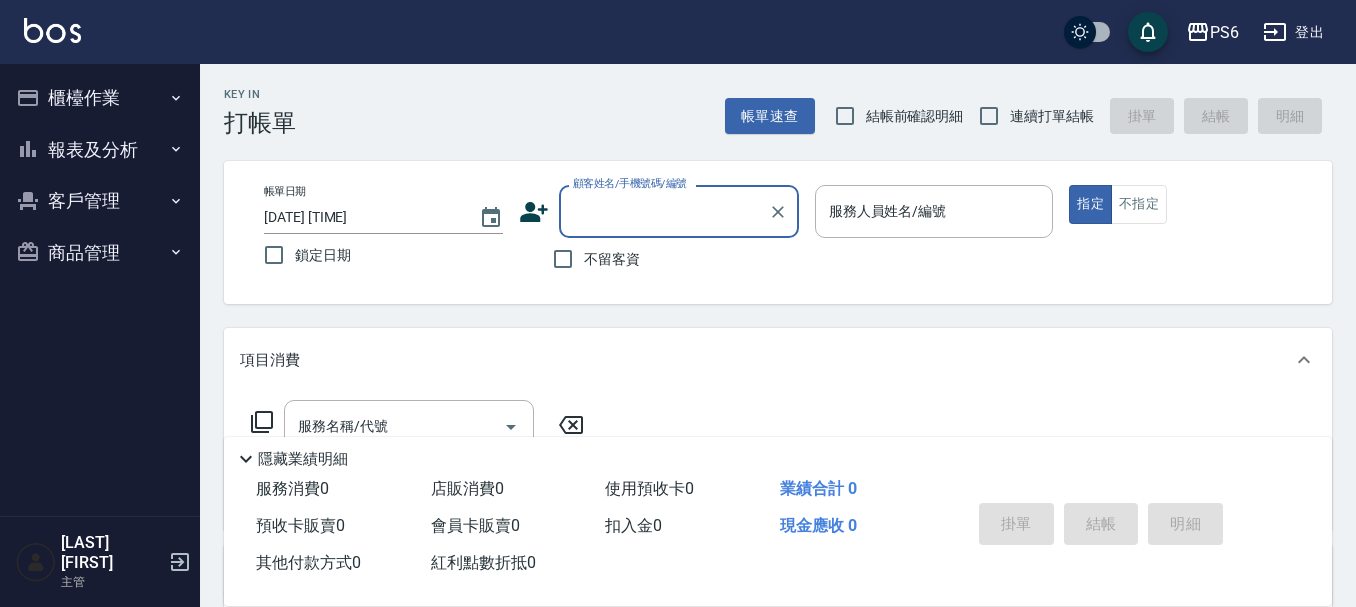 click on "報表及分析" at bounding box center [100, 150] 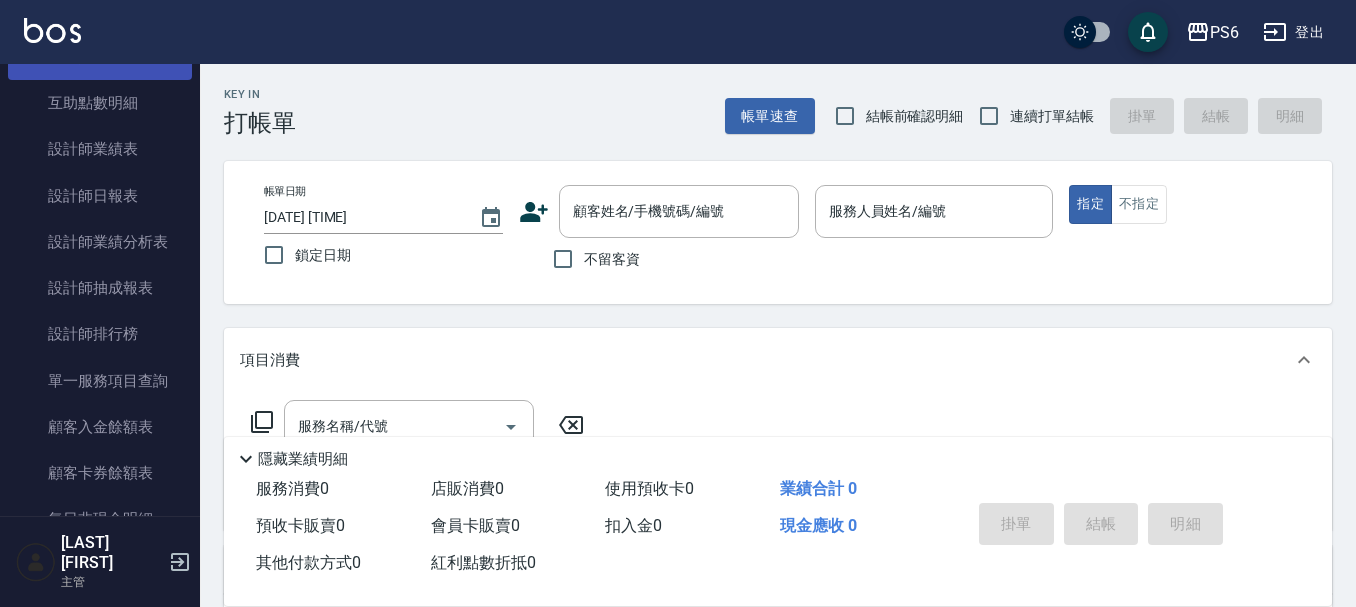scroll, scrollTop: 300, scrollLeft: 0, axis: vertical 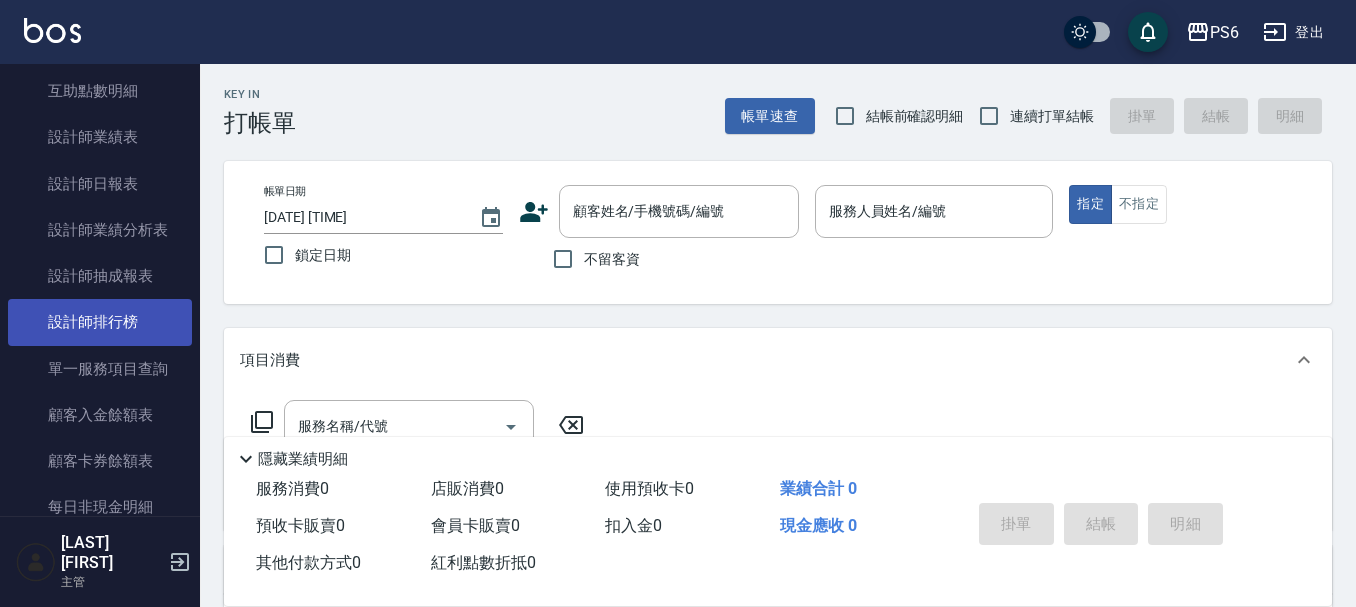 click on "設計師排行榜" at bounding box center [100, 322] 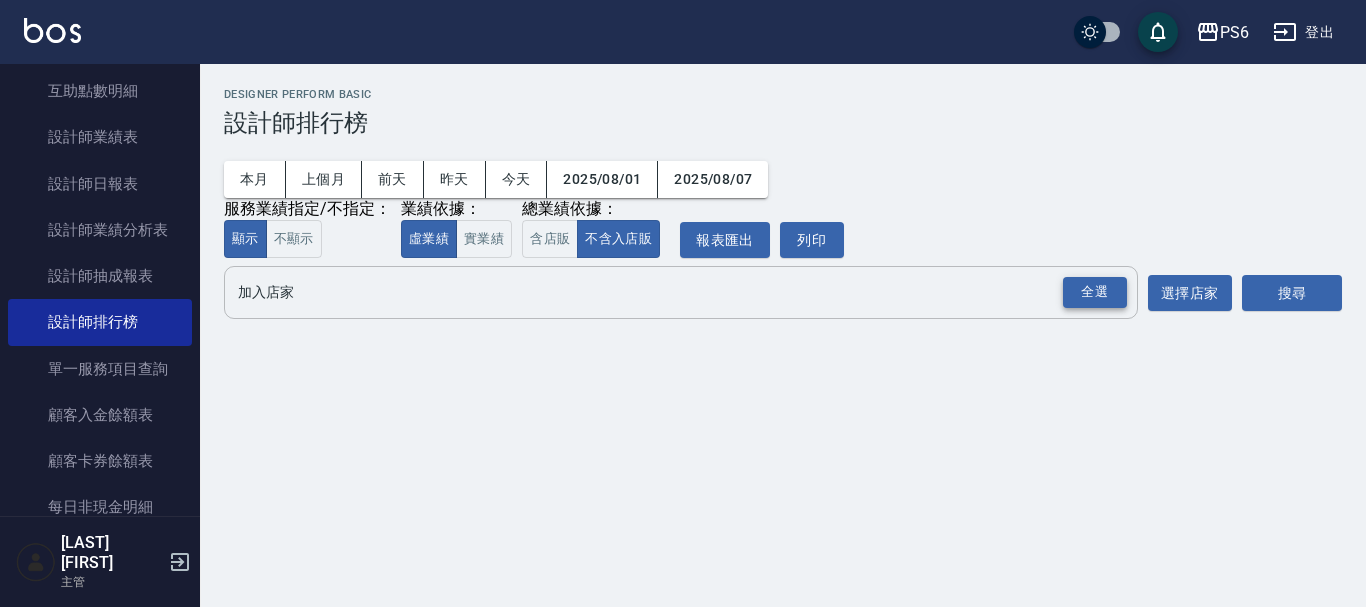 click on "全選" at bounding box center [1095, 292] 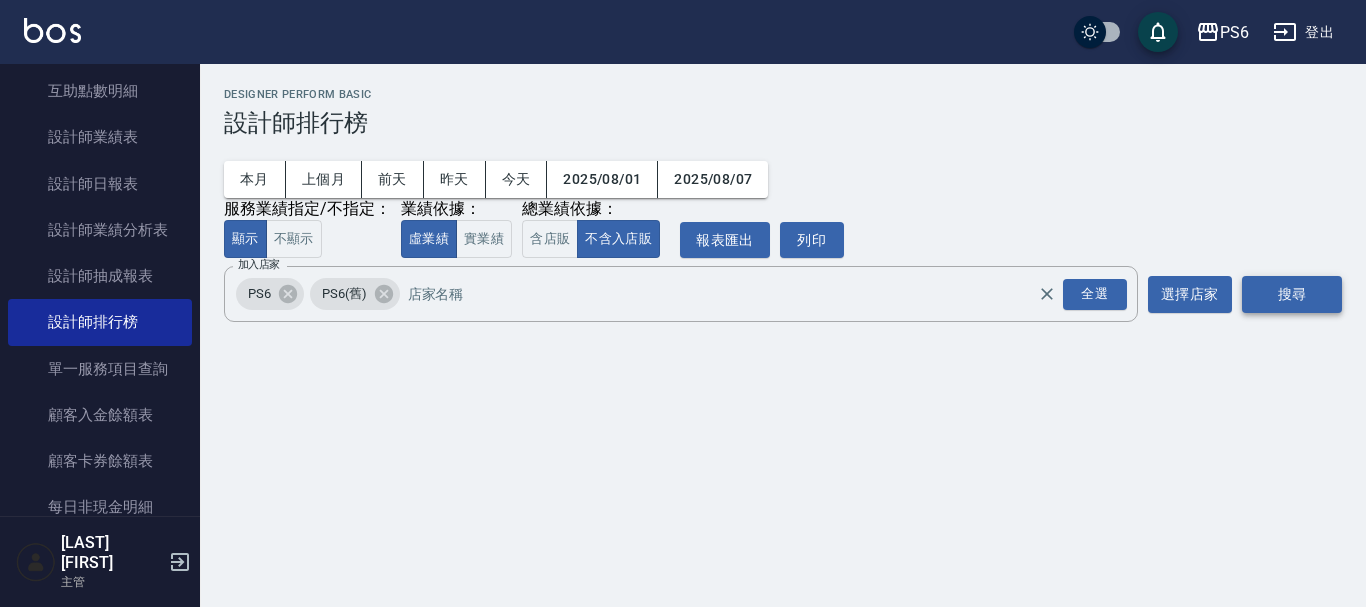 click on "搜尋" at bounding box center (1292, 294) 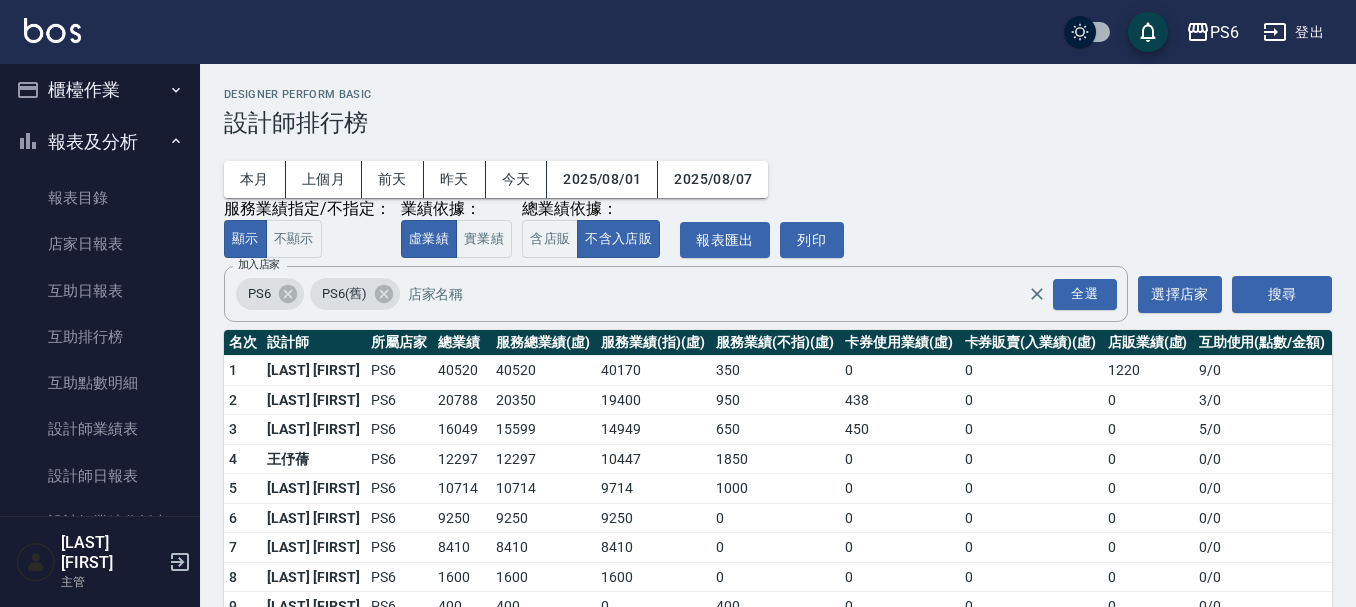 scroll, scrollTop: 0, scrollLeft: 0, axis: both 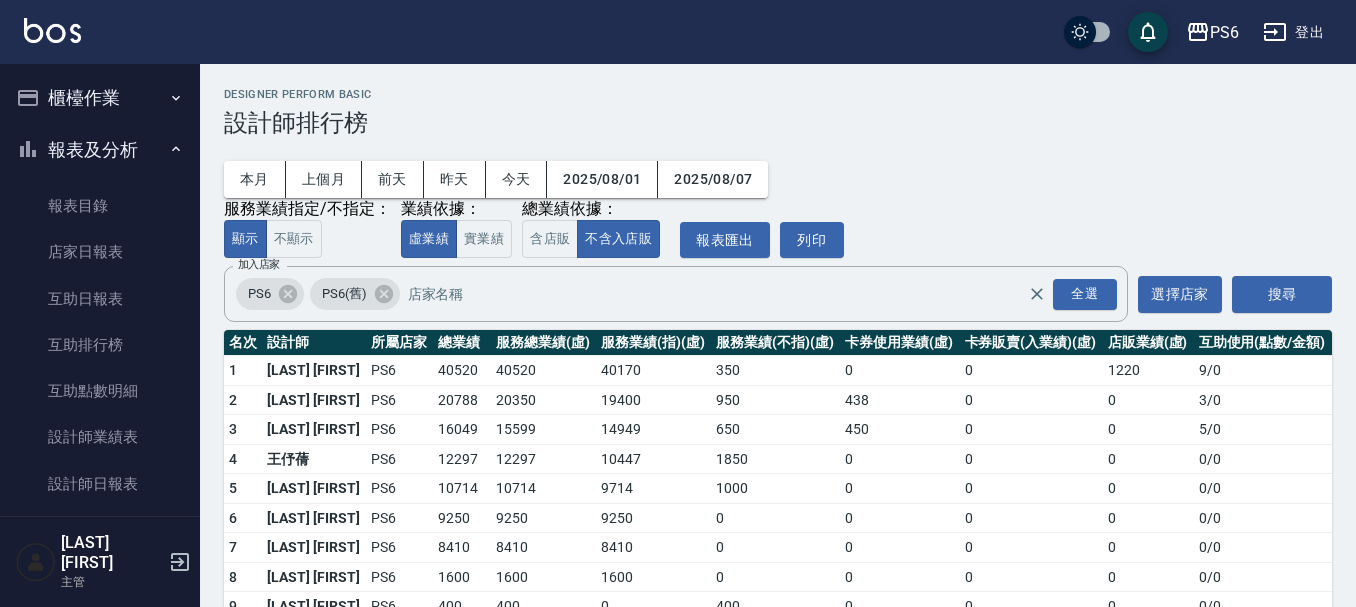 click on "櫃檯作業" at bounding box center [100, 98] 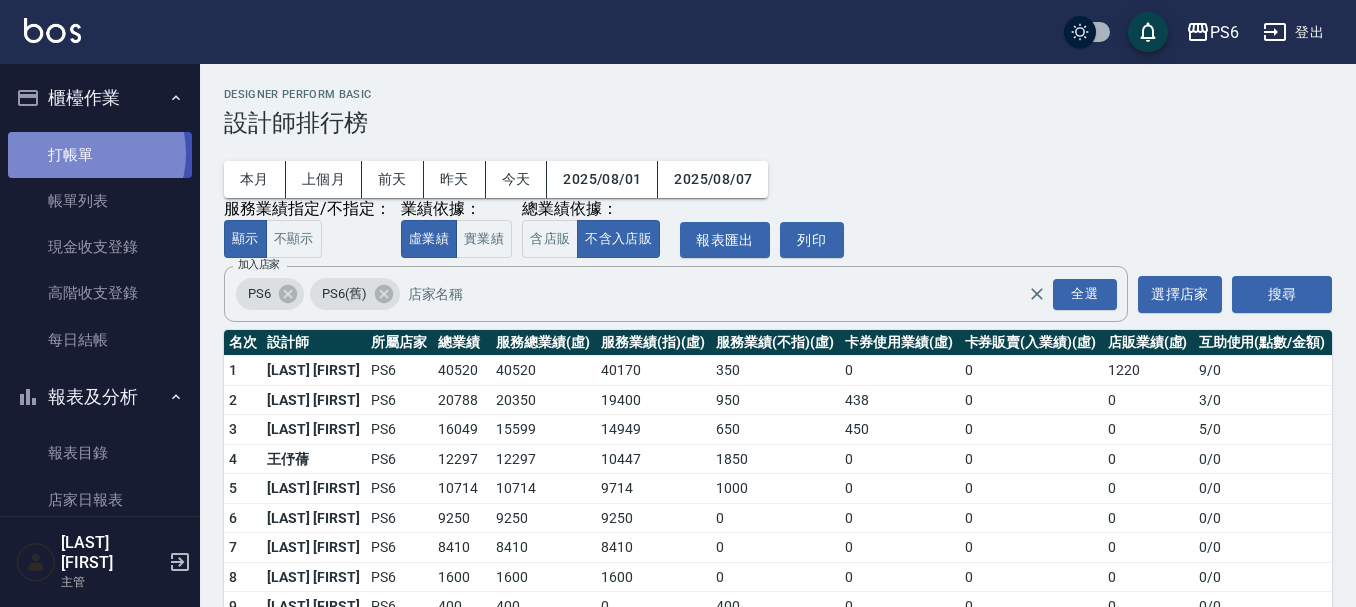 click on "打帳單" at bounding box center [100, 155] 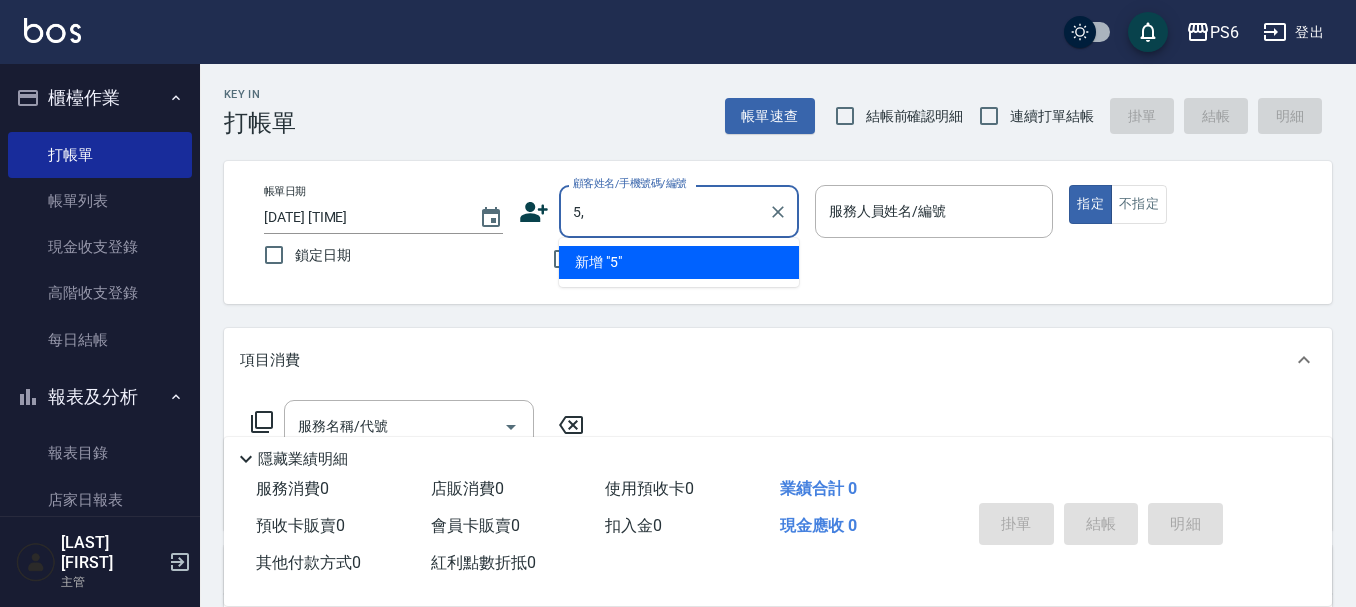 type on "5" 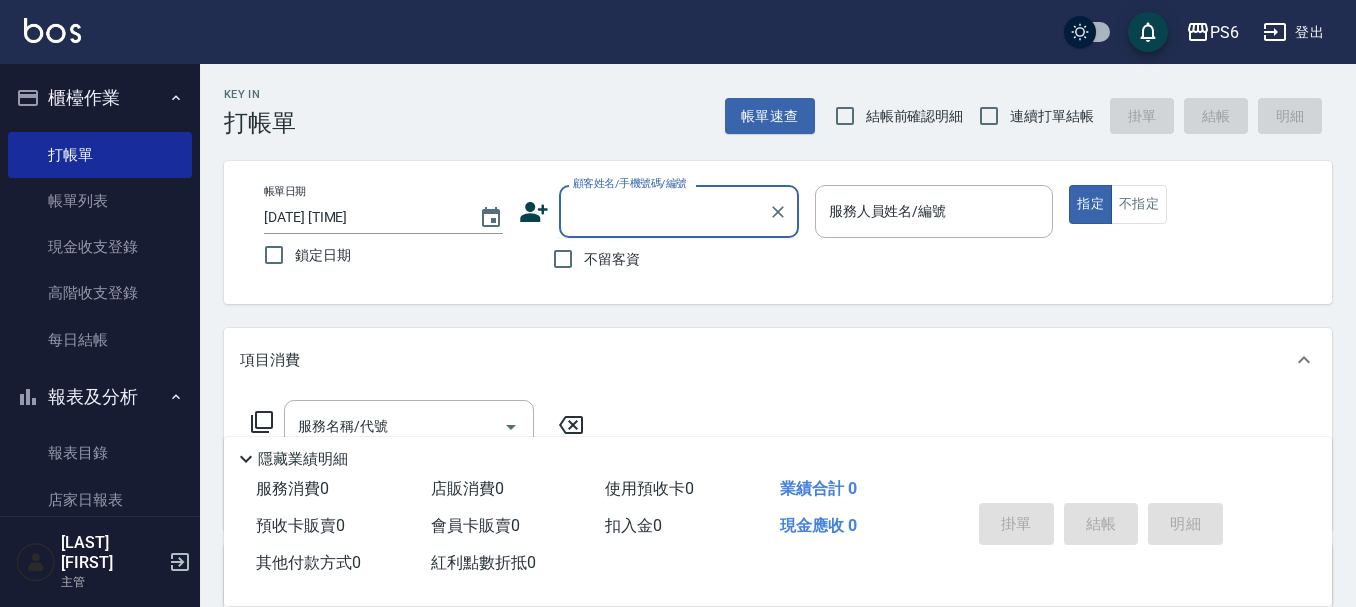type on "ㄎ" 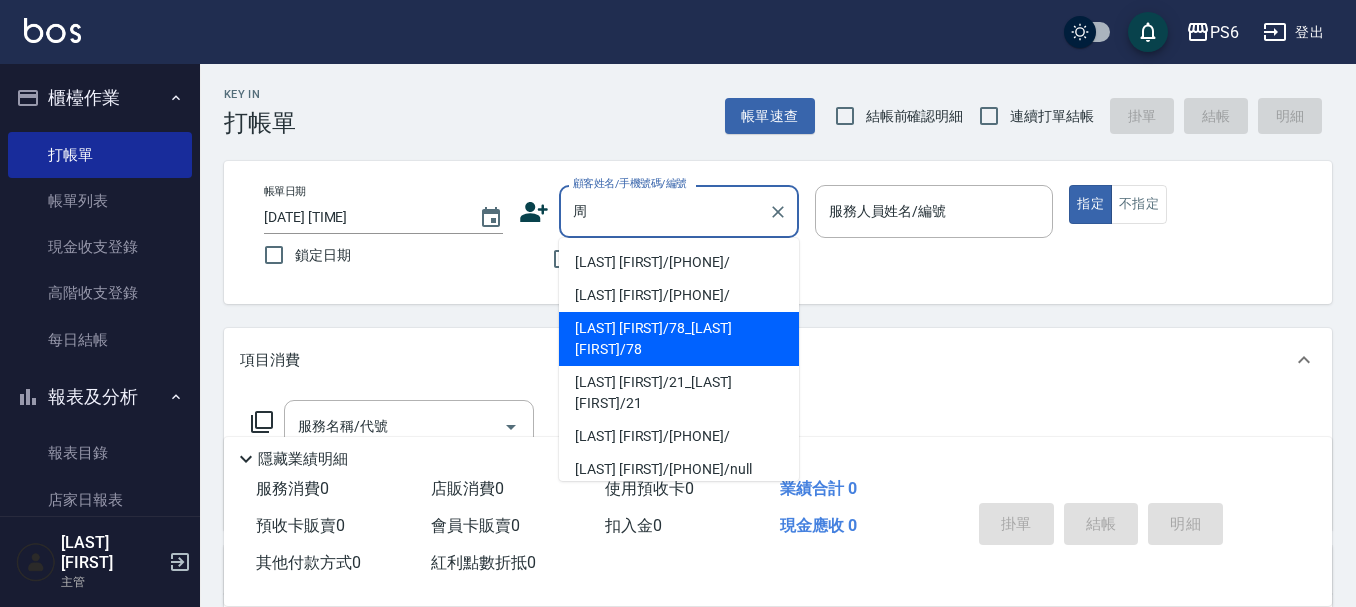 click on "[LAST] [FIRST]/78_[LAST] [FIRST]/78" at bounding box center (679, 339) 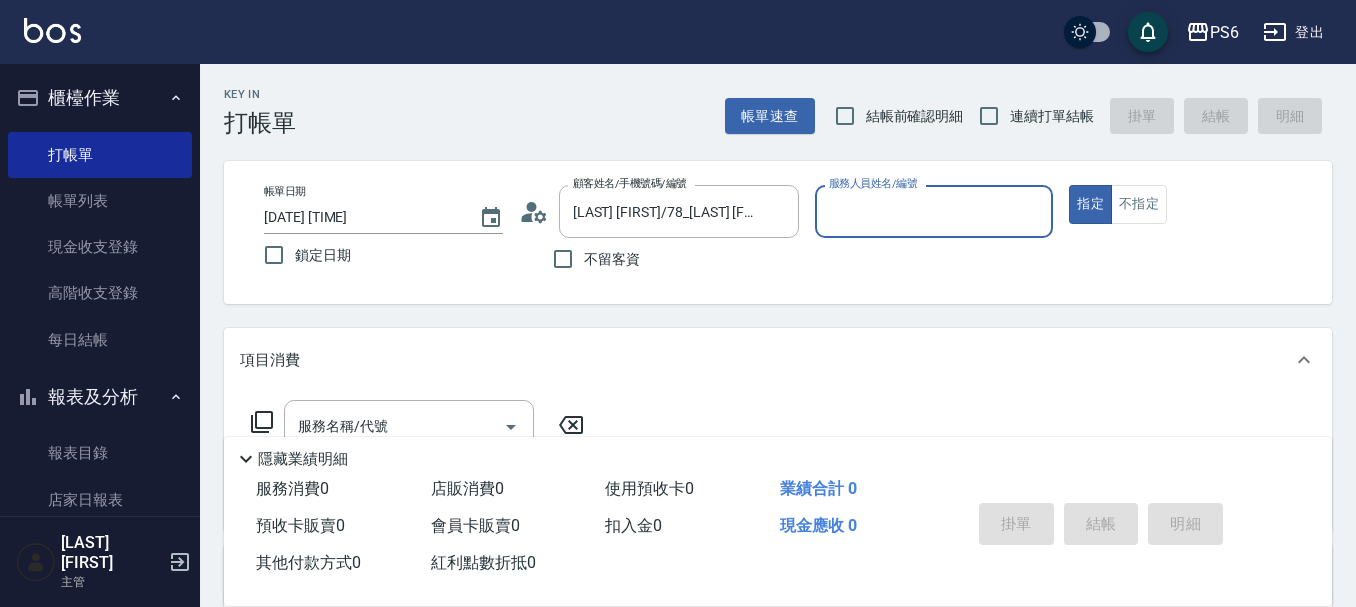 type on "[LAST] [FIRST]-04" 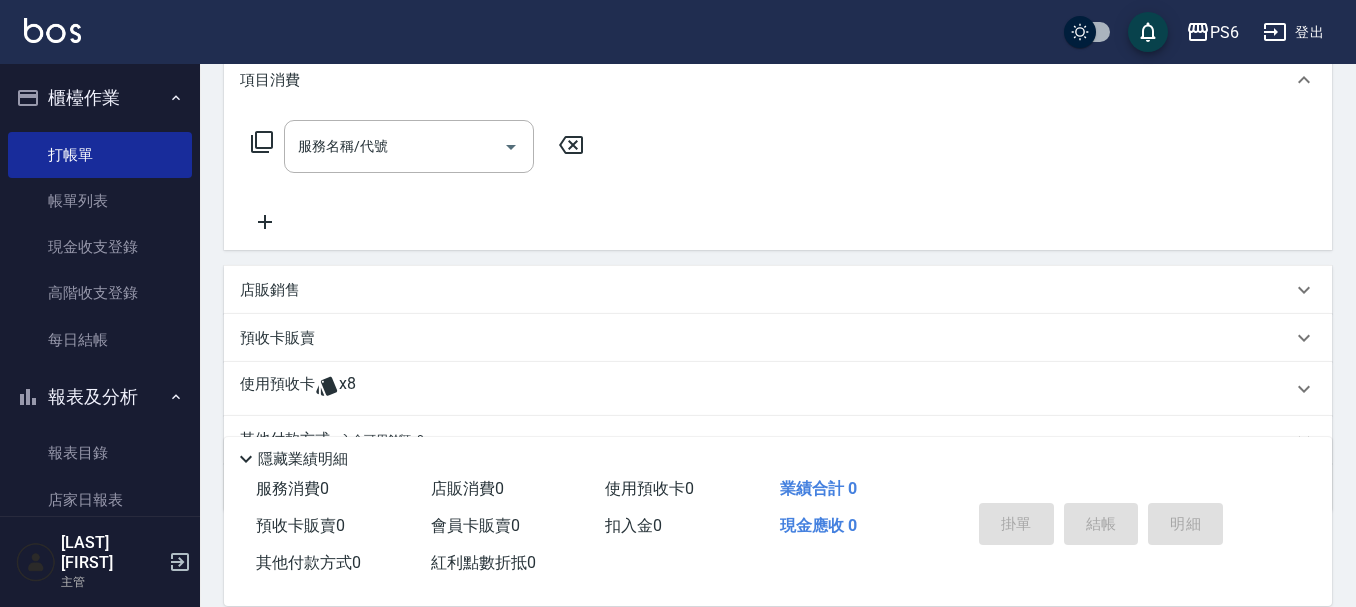 scroll, scrollTop: 377, scrollLeft: 0, axis: vertical 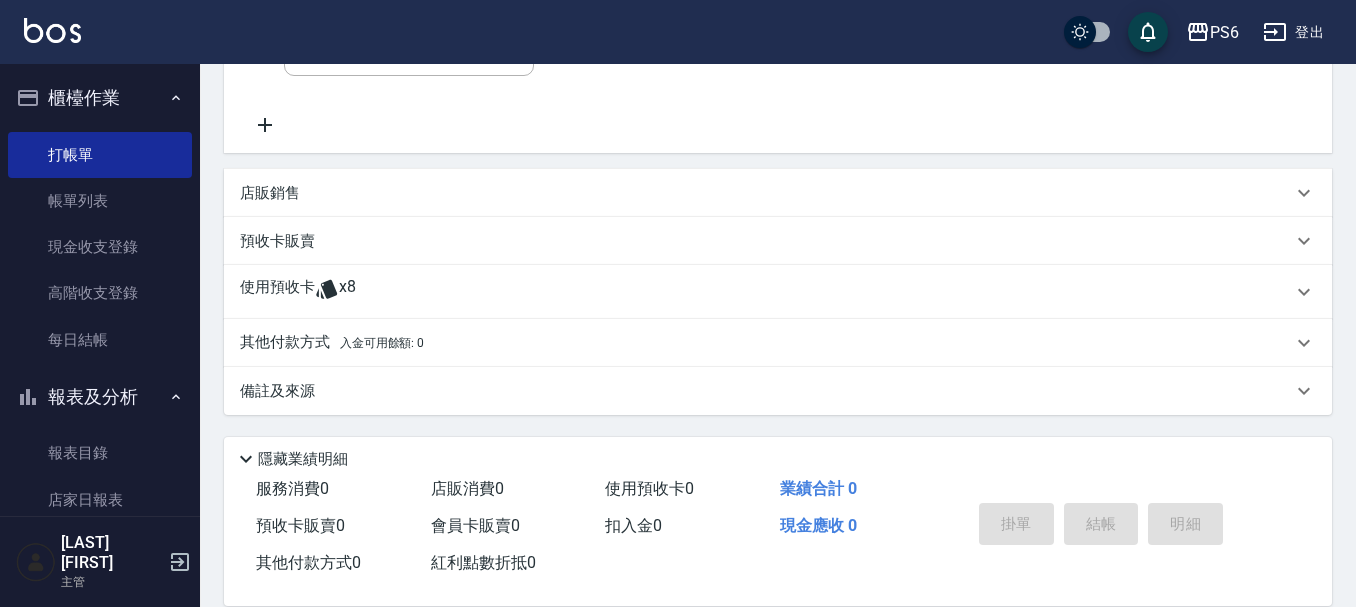 click on "使用預收卡" at bounding box center [277, 292] 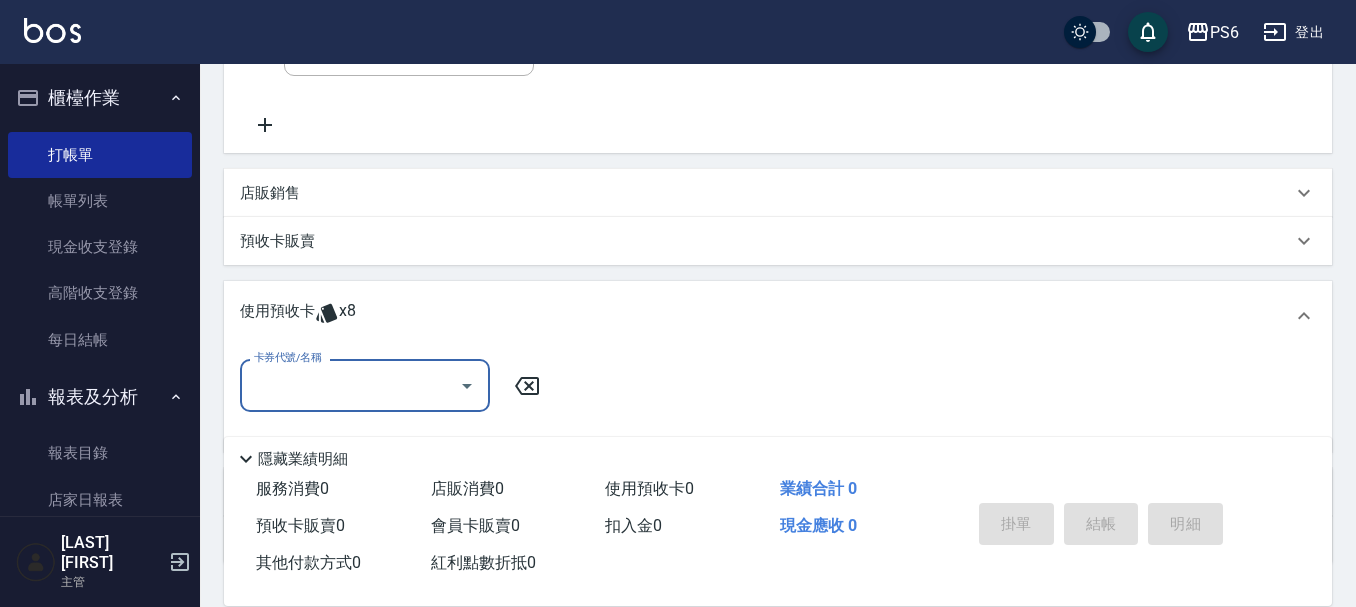 scroll, scrollTop: 0, scrollLeft: 0, axis: both 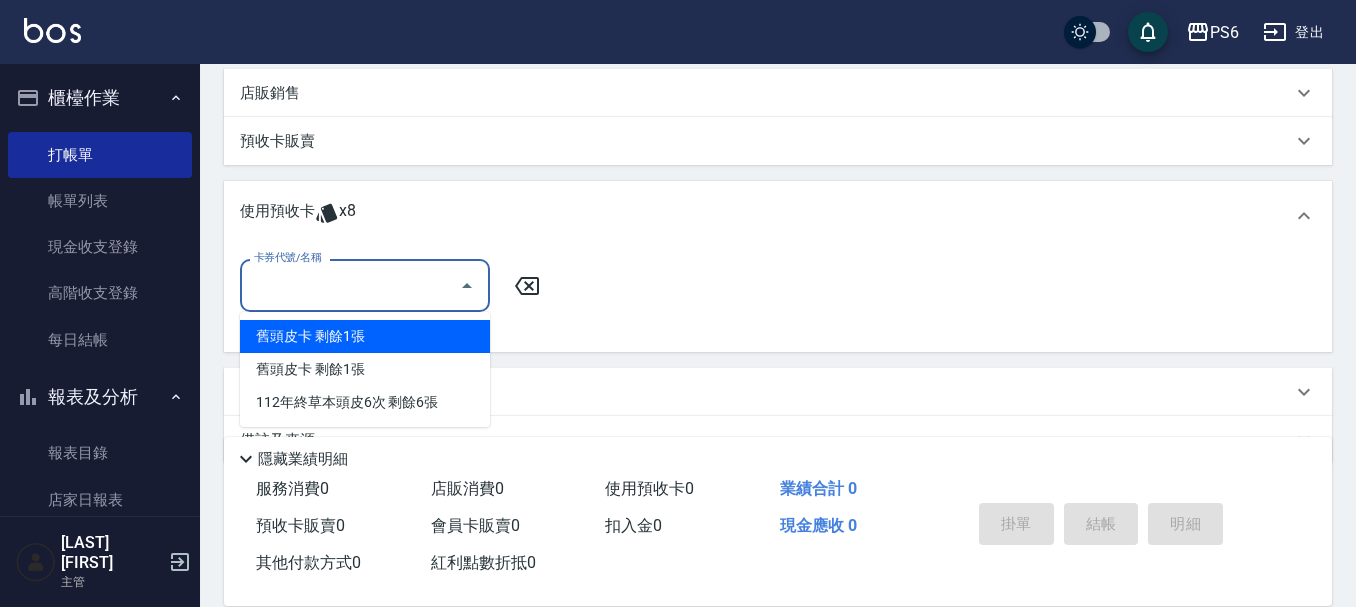 click on "卡券代號/名稱" at bounding box center [350, 285] 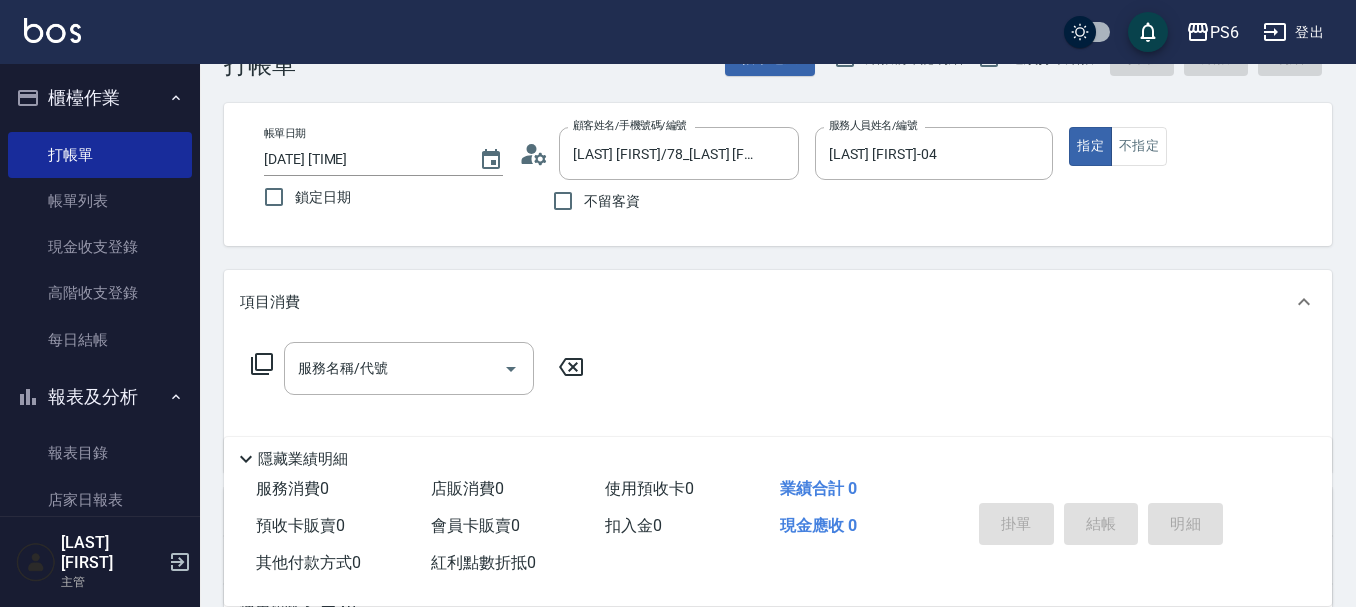 scroll, scrollTop: 0, scrollLeft: 0, axis: both 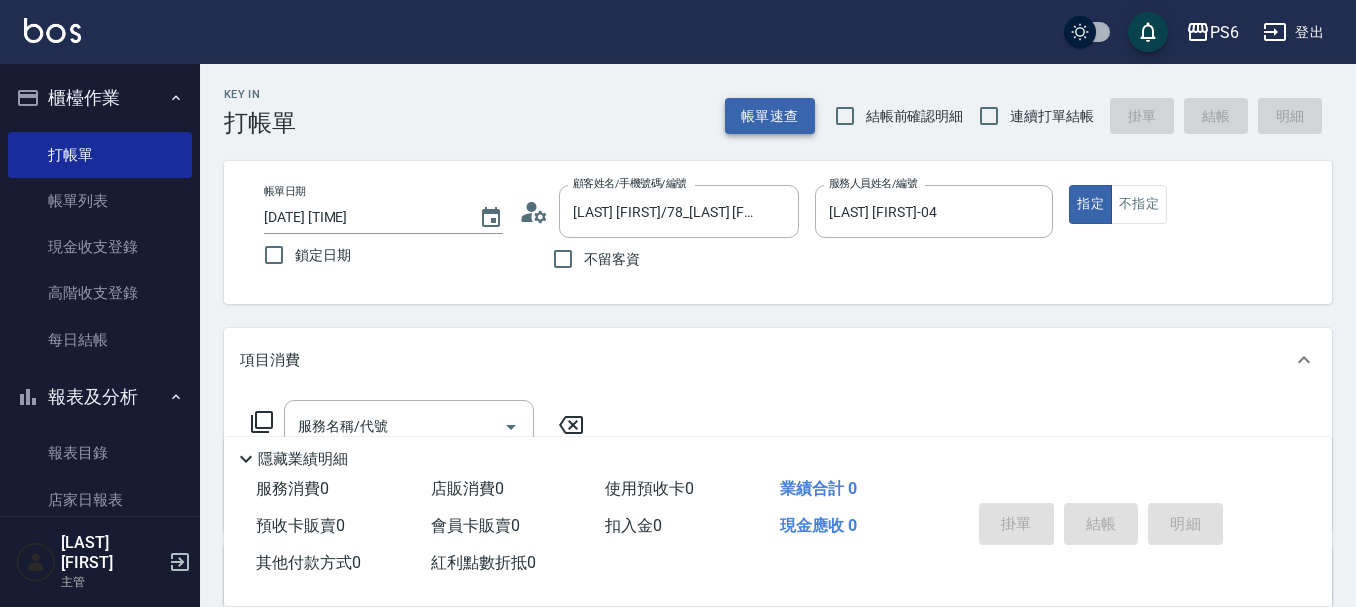 drag, startPoint x: 780, startPoint y: 207, endPoint x: 741, endPoint y: 125, distance: 90.80198 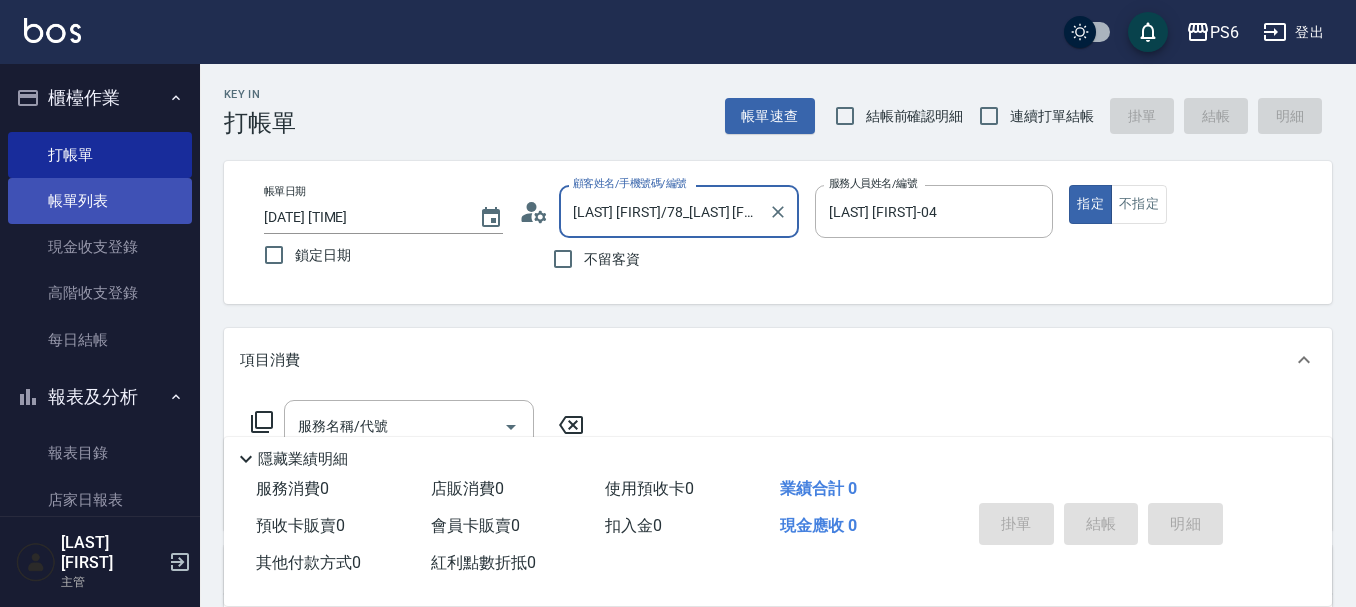 click on "帳單列表" at bounding box center (100, 201) 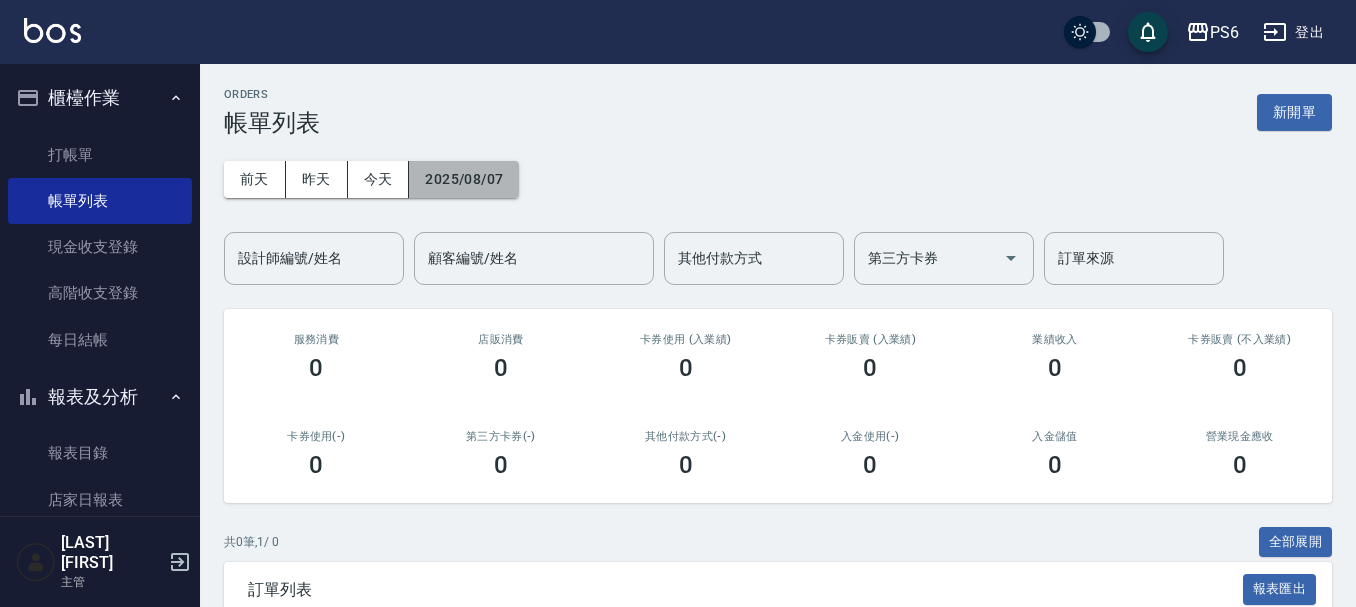 click on "2025/08/07" at bounding box center [464, 179] 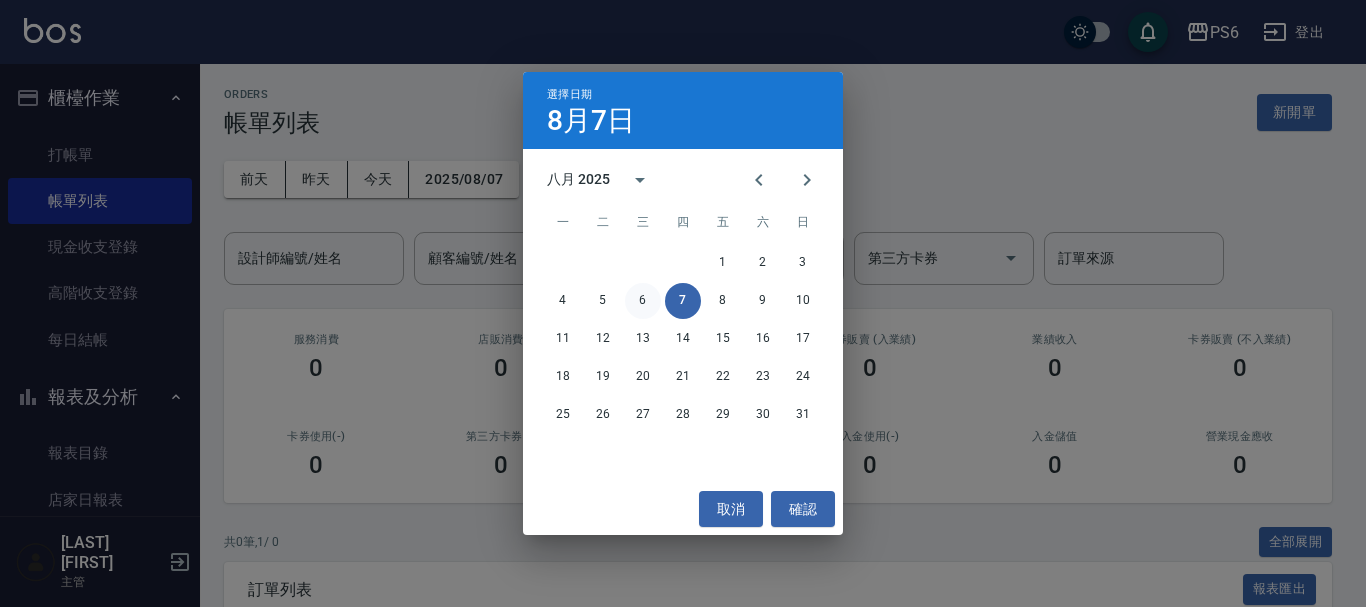 click on "6" at bounding box center [643, 301] 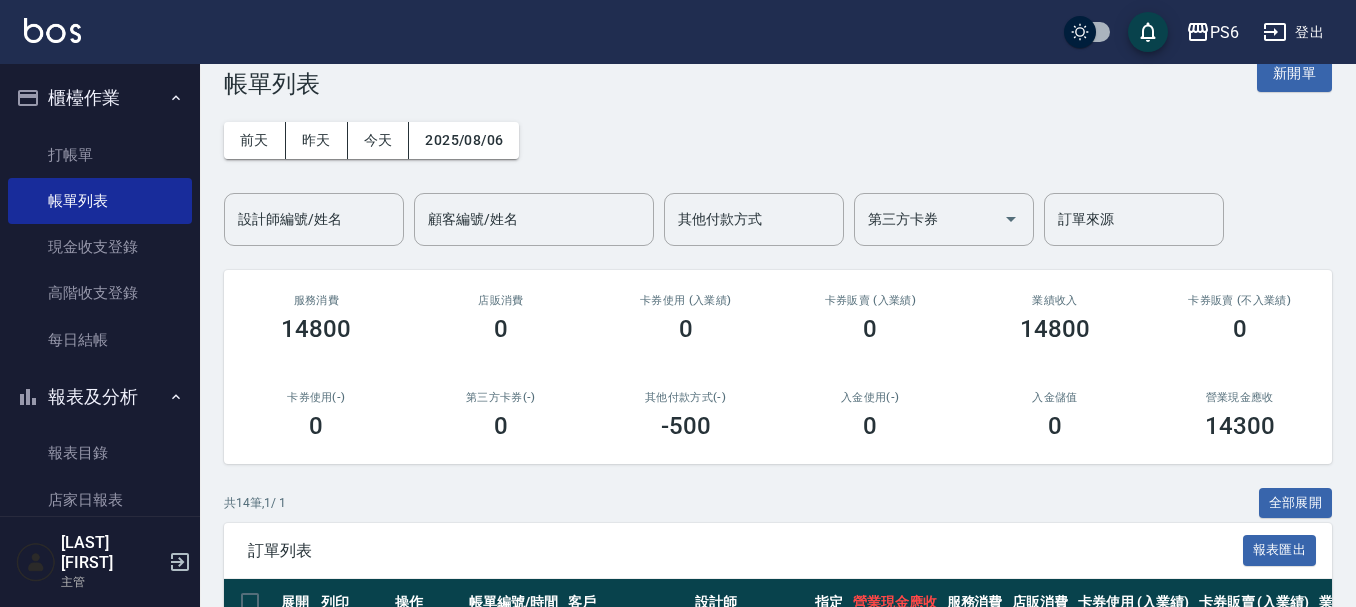 scroll, scrollTop: 0, scrollLeft: 0, axis: both 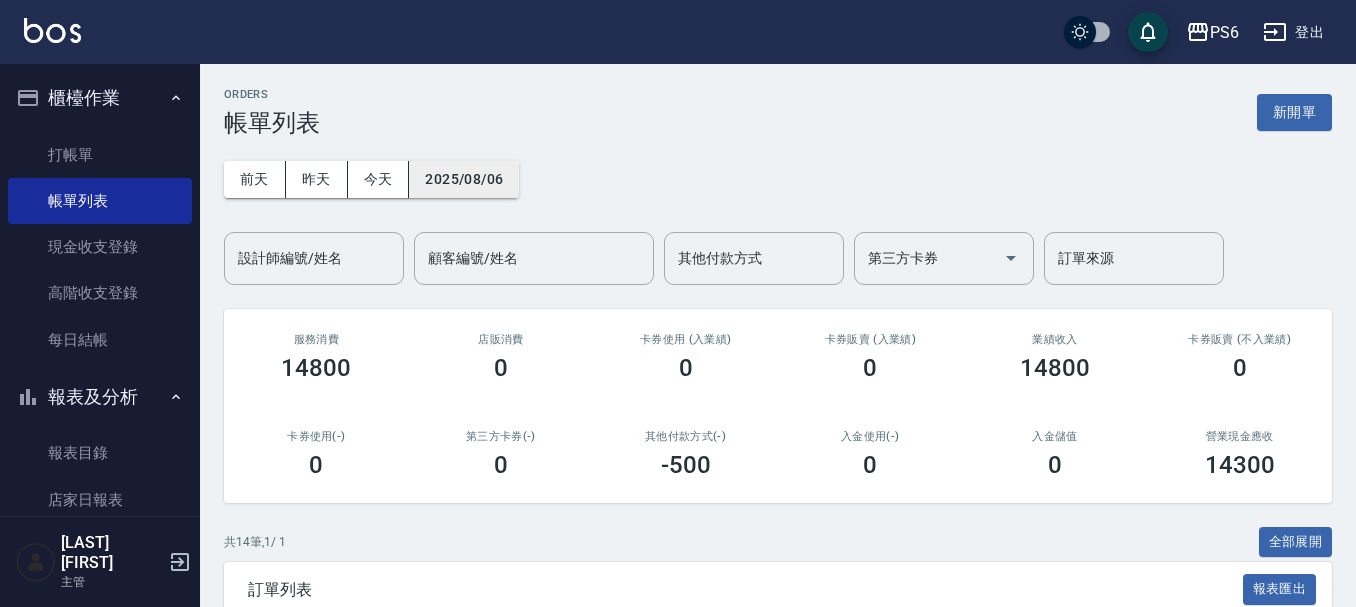 click on "2025/08/06" at bounding box center (464, 179) 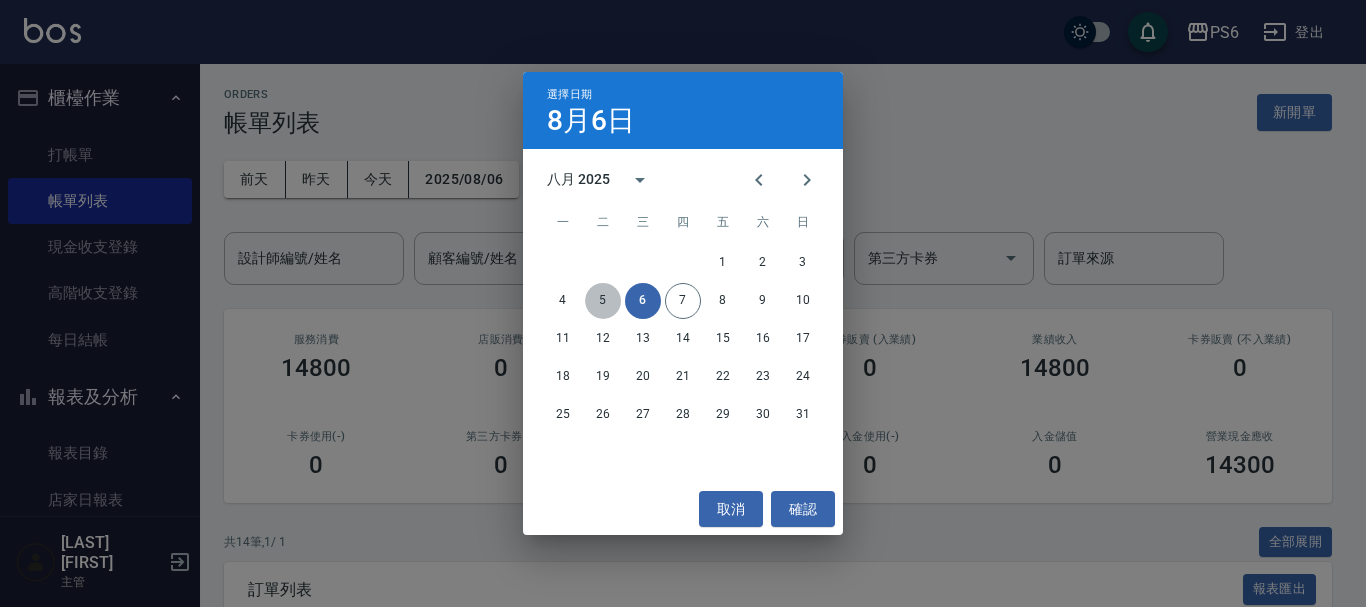 click on "5" at bounding box center [603, 301] 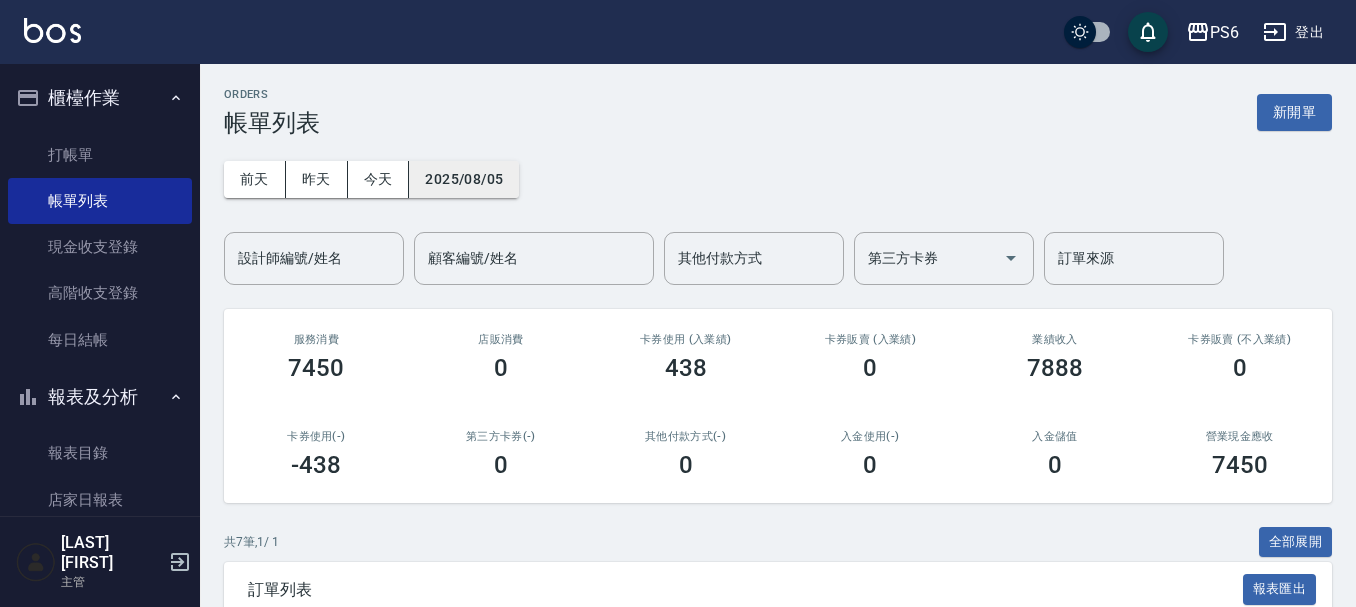 click on "2025/08/05" at bounding box center (464, 179) 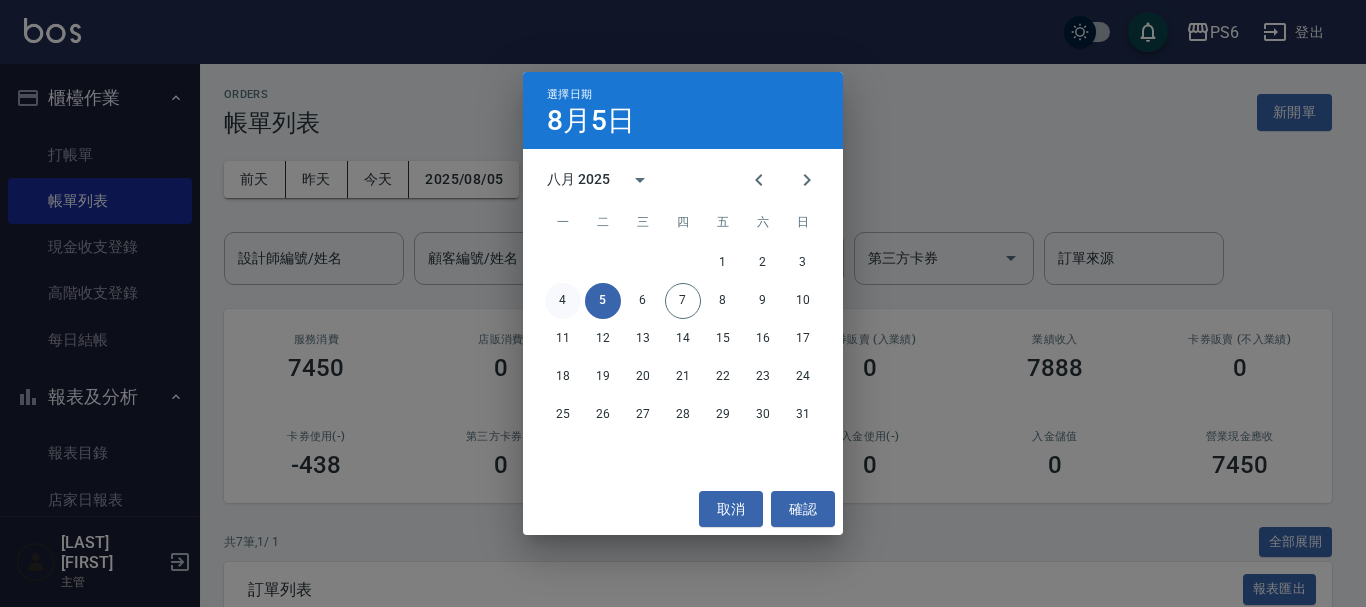 click on "4" at bounding box center [563, 301] 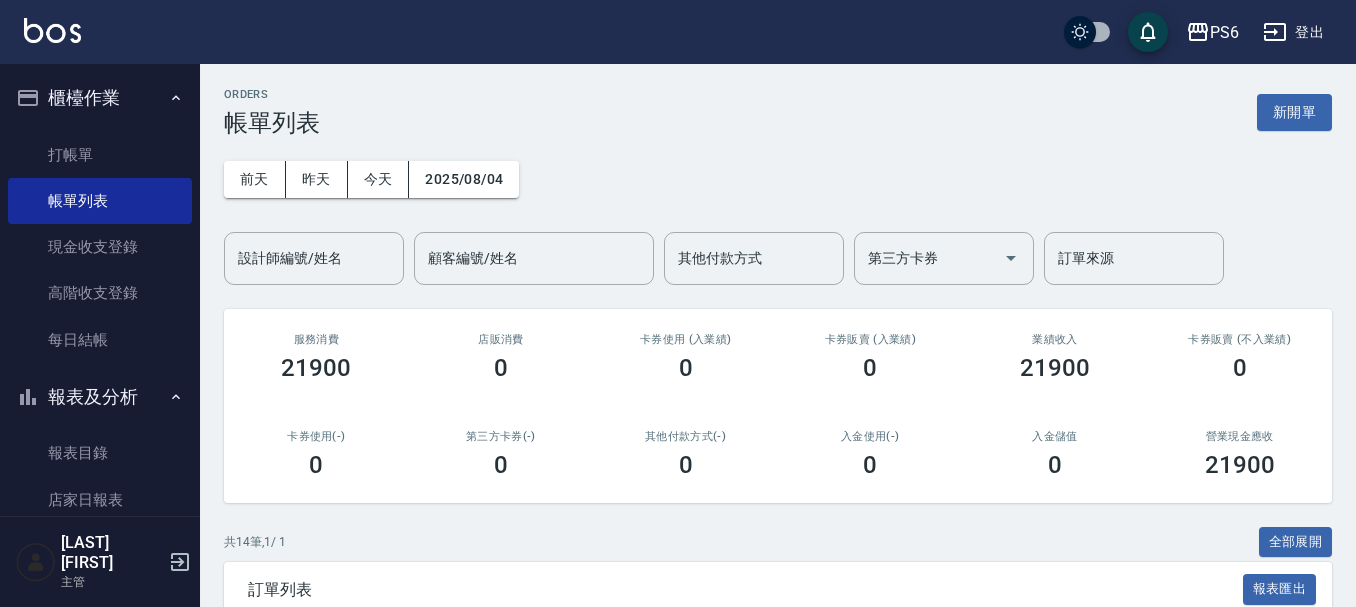 click on "前天 昨天 今天 2025/08/04 設計師編號/姓名 設計師編號/姓名 顧客編號/姓名 顧客編號/姓名 其他付款方式 其他付款方式 第三方卡券 第三方卡券 訂單來源 訂單來源" at bounding box center [778, 211] 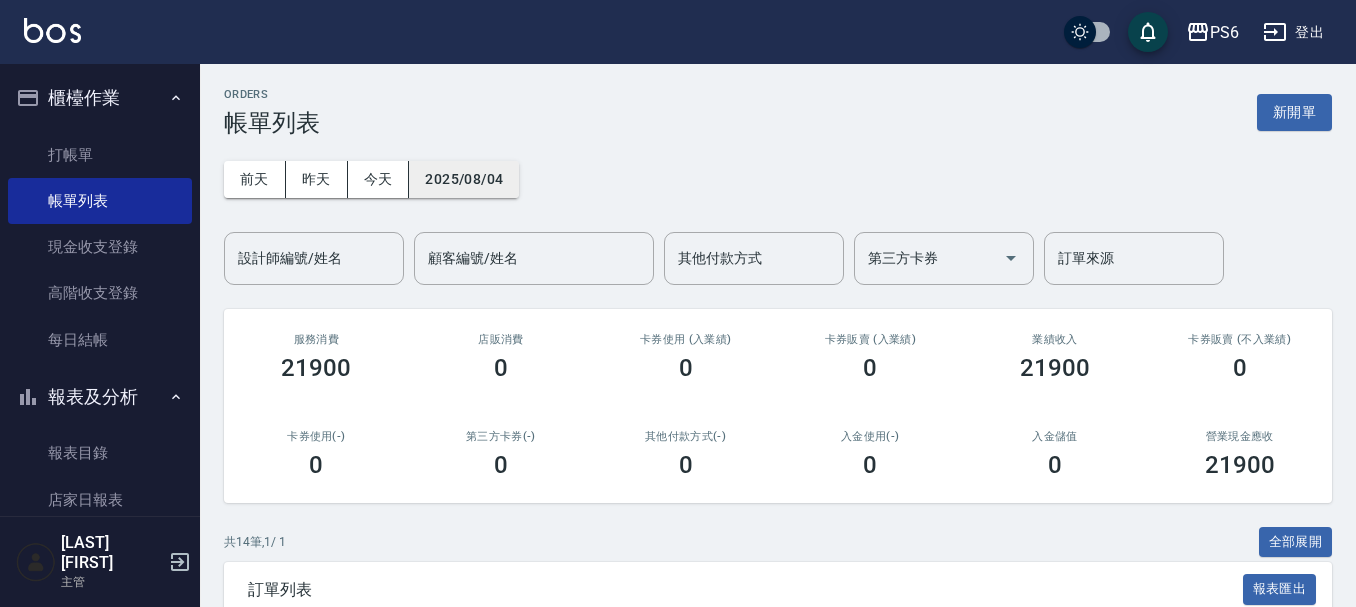 click on "2025/08/04" at bounding box center (464, 179) 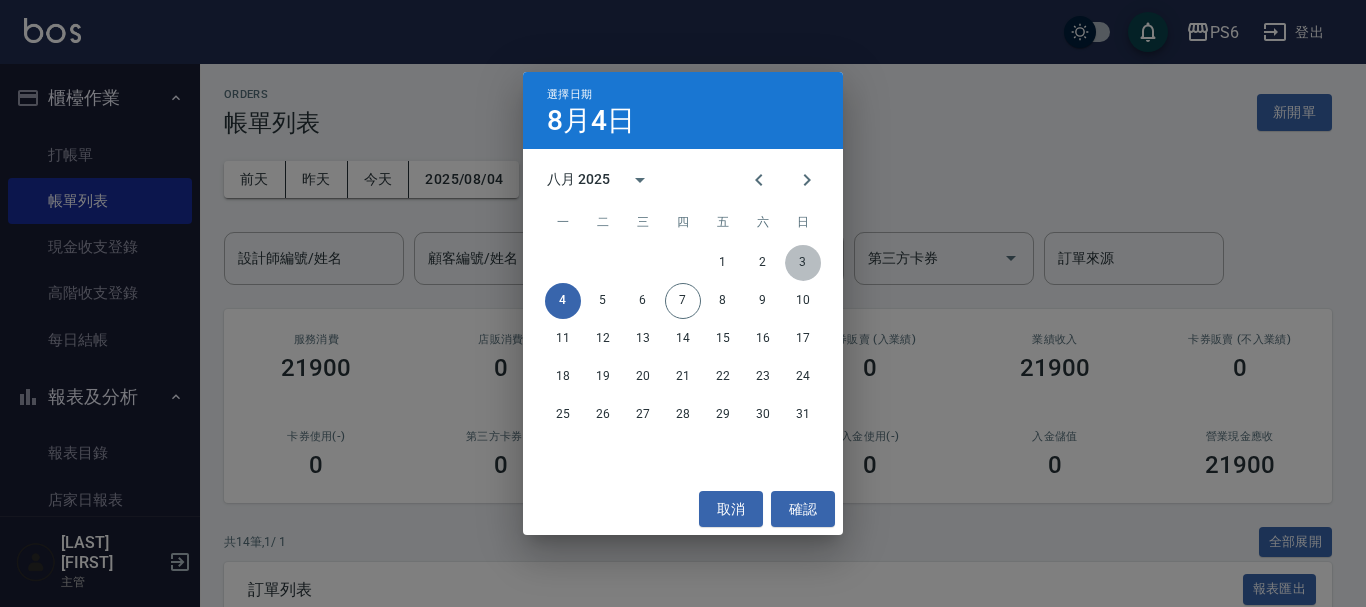 click on "3" at bounding box center [803, 263] 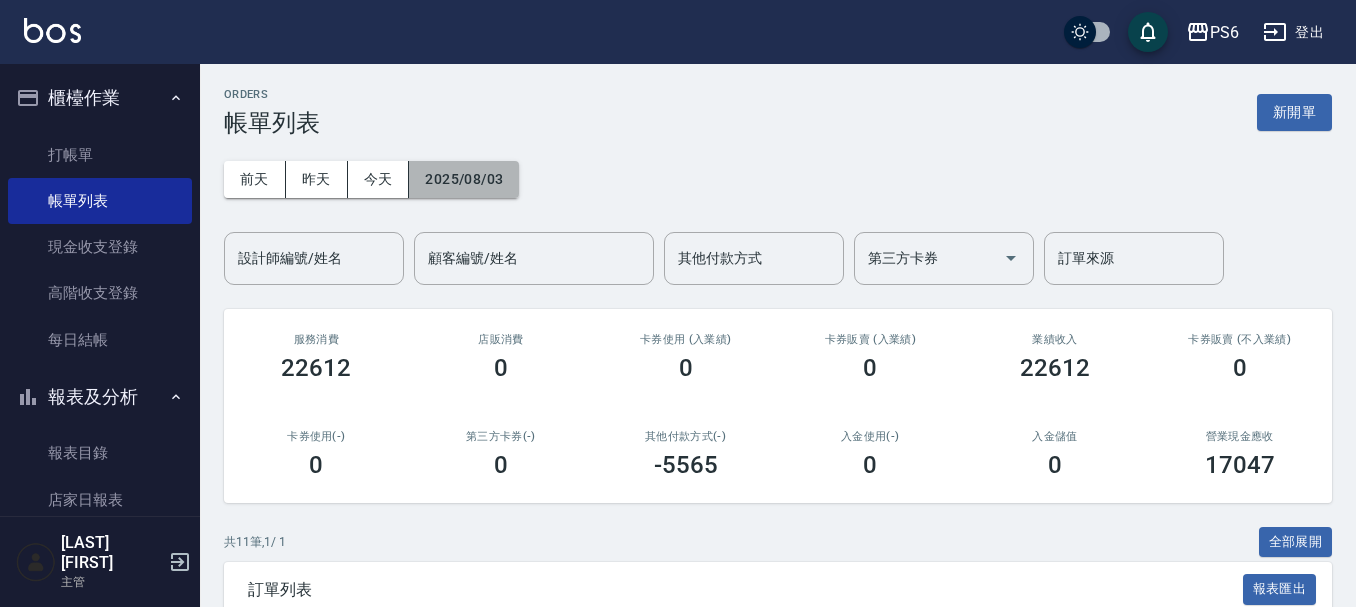 click on "2025/08/03" at bounding box center (464, 179) 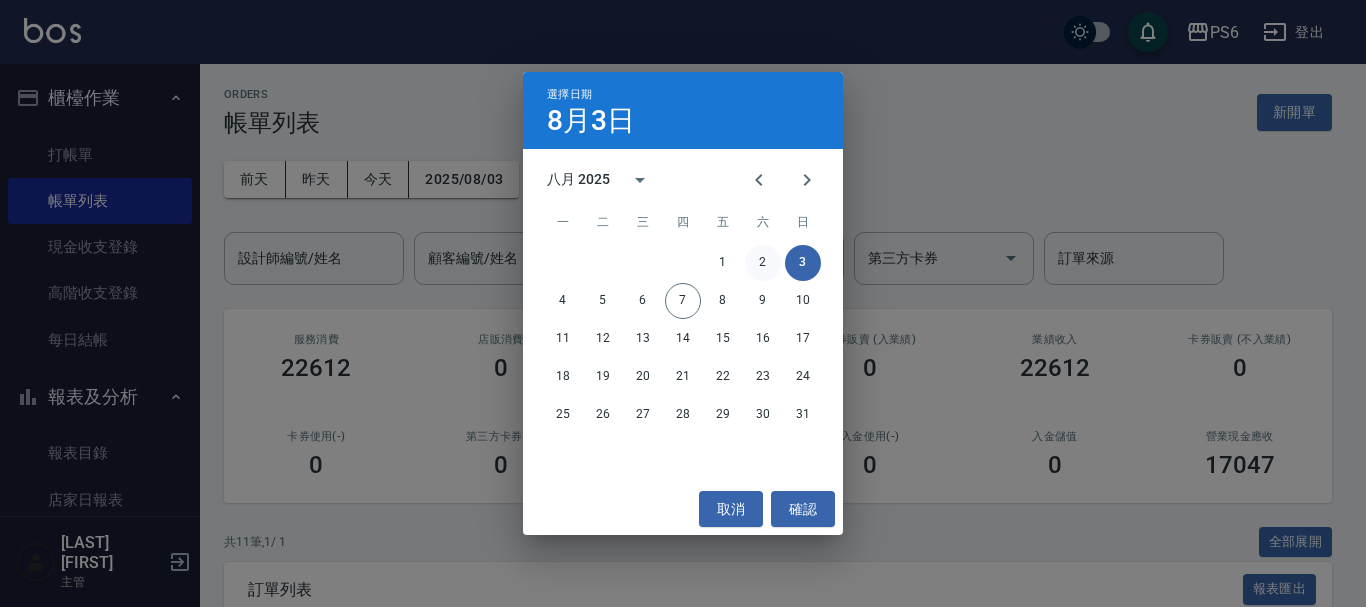 click on "2" at bounding box center (763, 263) 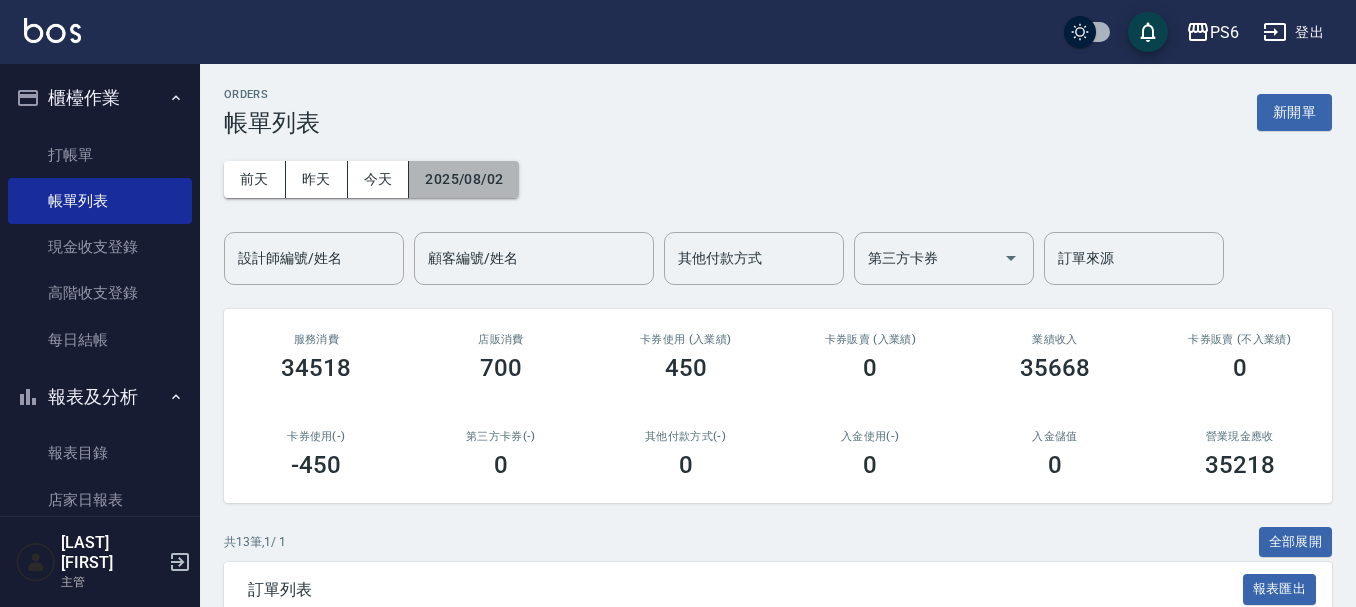 click on "2025/08/02" at bounding box center [464, 179] 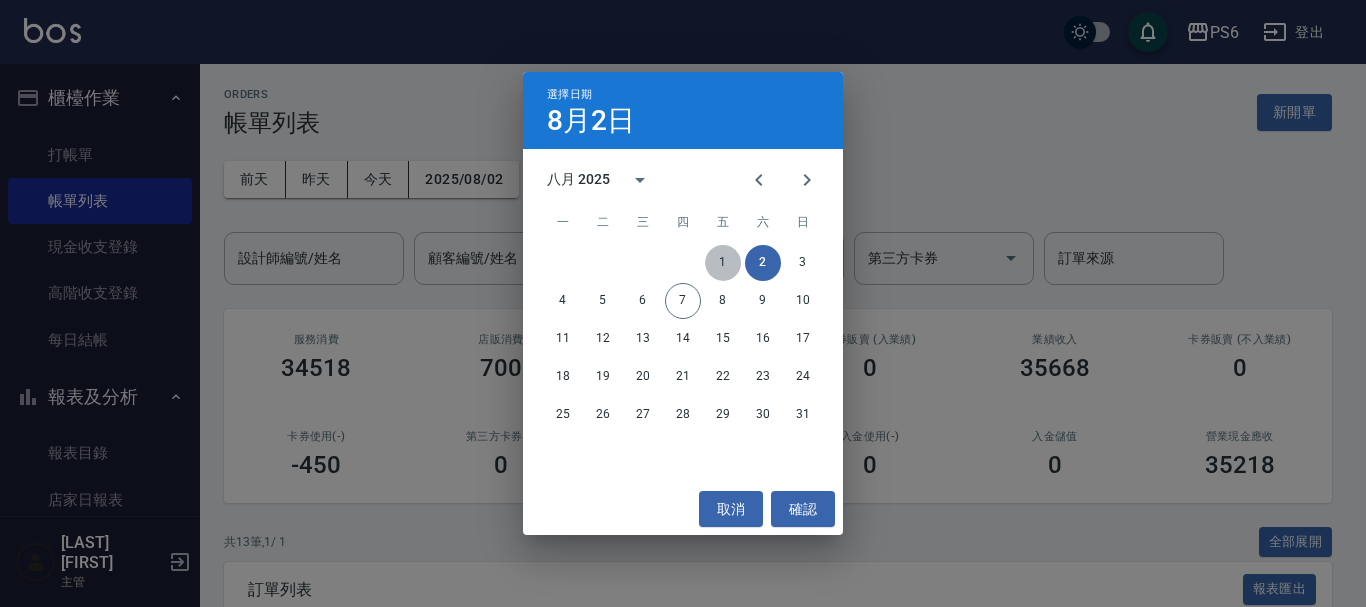 click on "1" at bounding box center (723, 263) 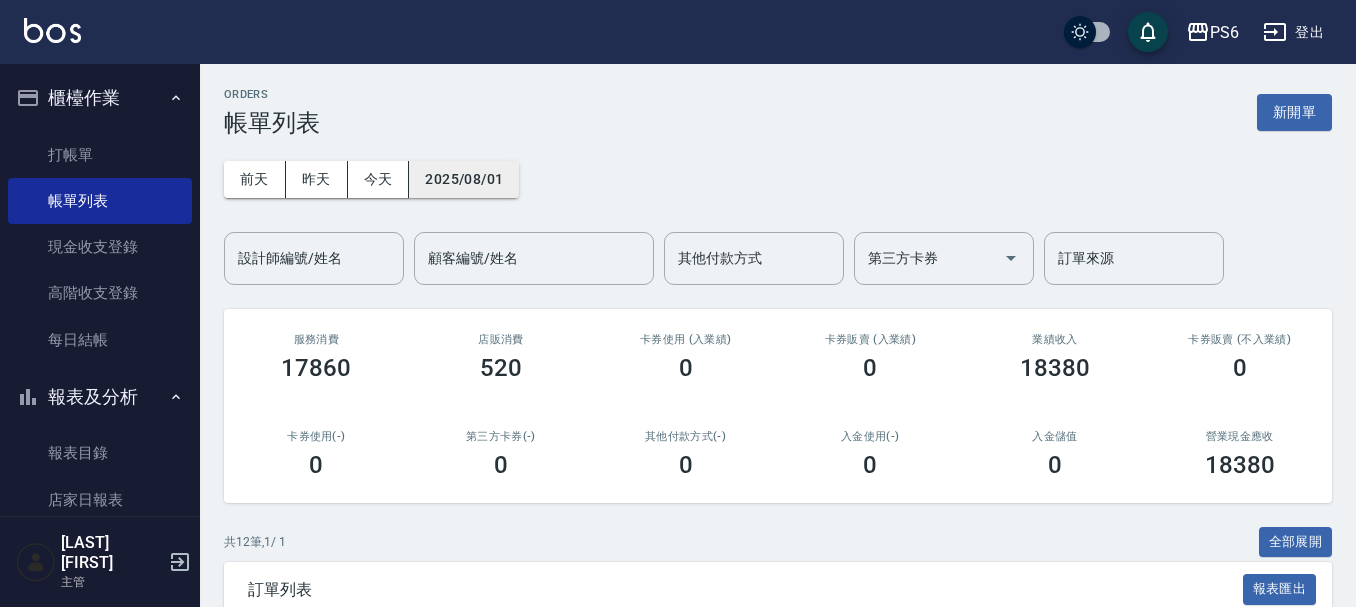 click on "2025/08/01" at bounding box center [464, 179] 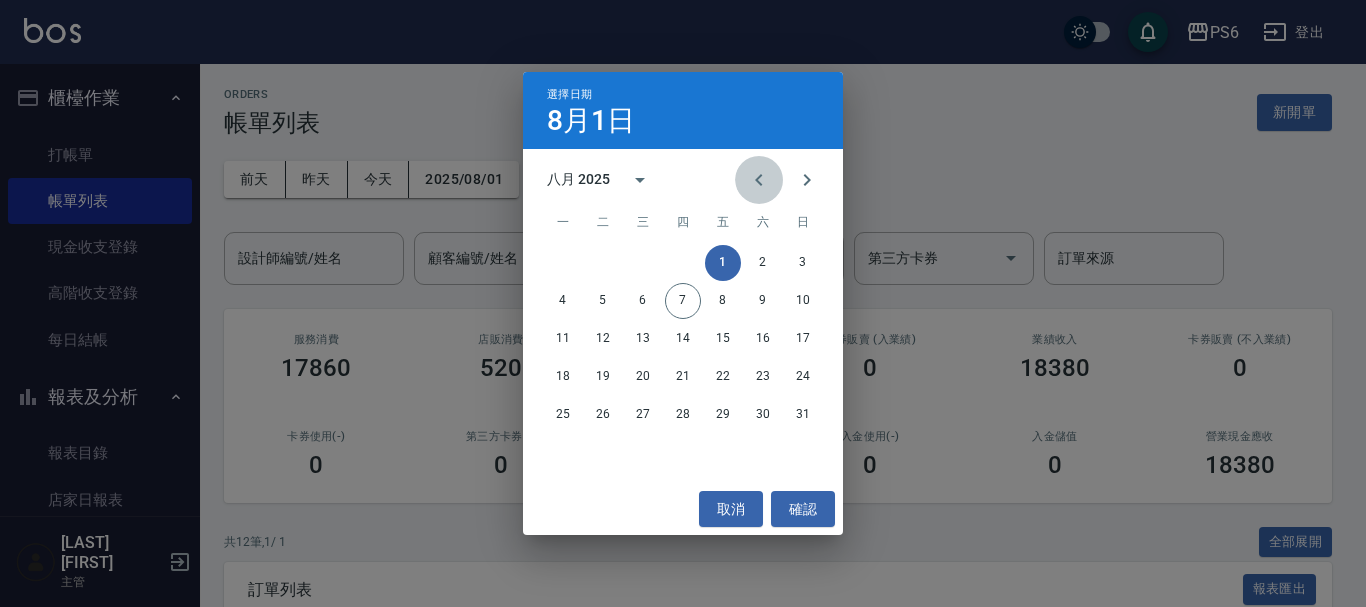 click 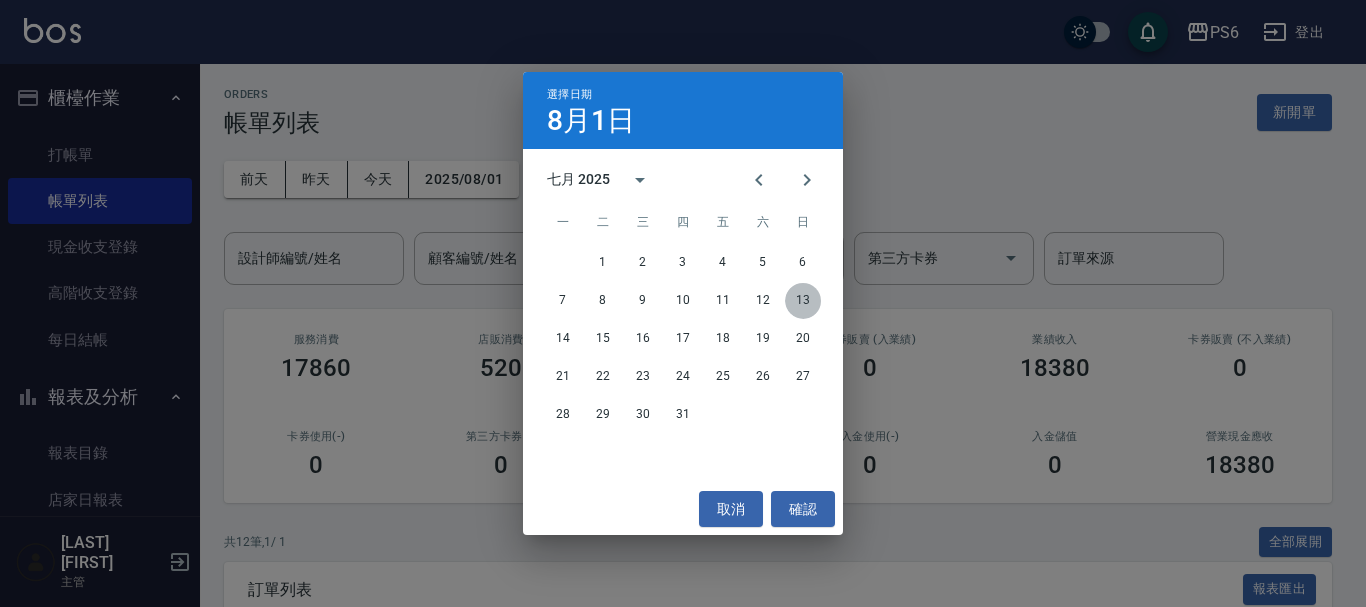 click on "13" at bounding box center [803, 301] 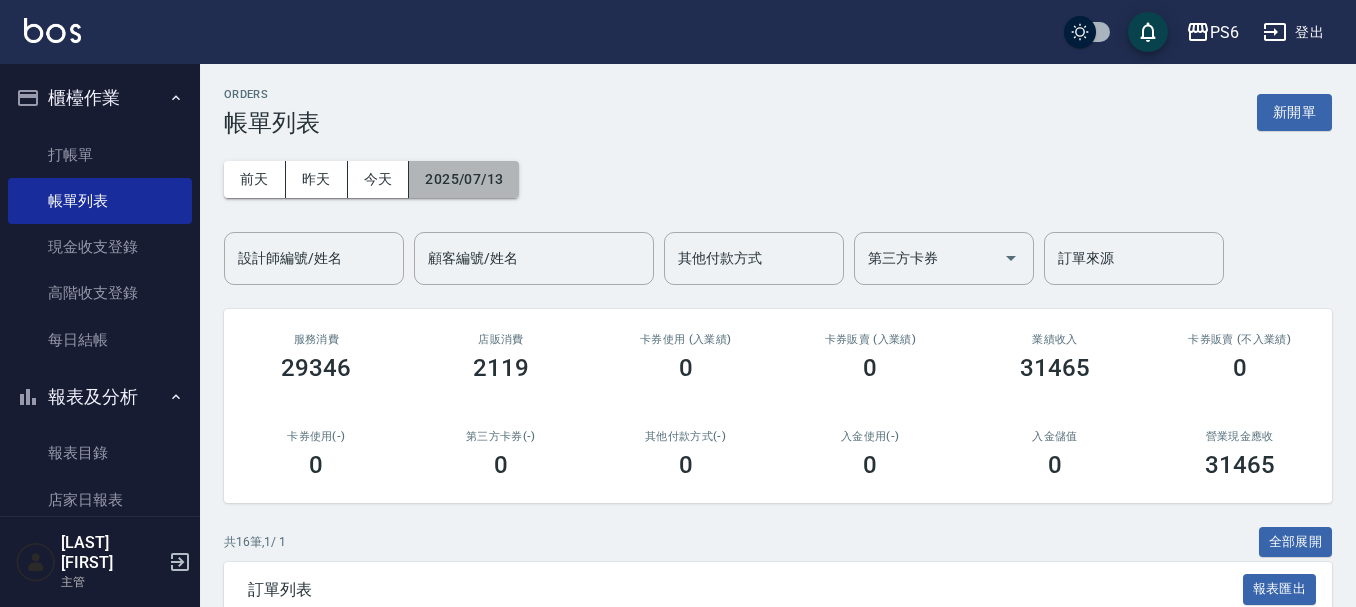 click on "2025/07/13" at bounding box center [464, 179] 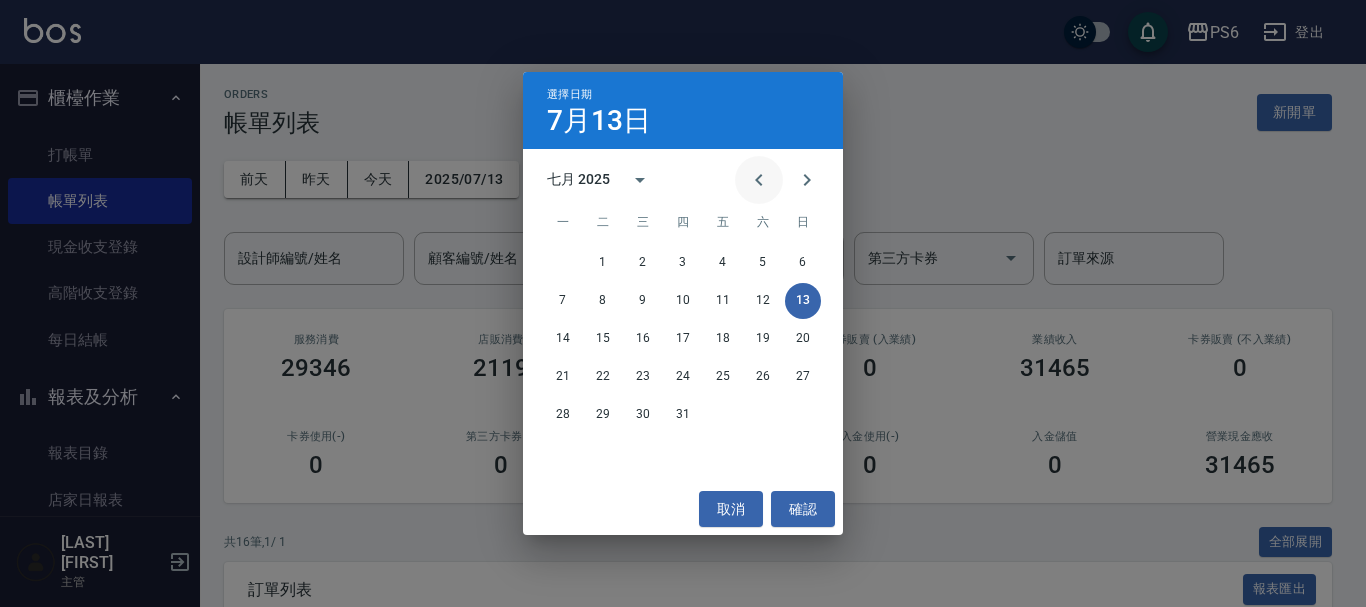 click 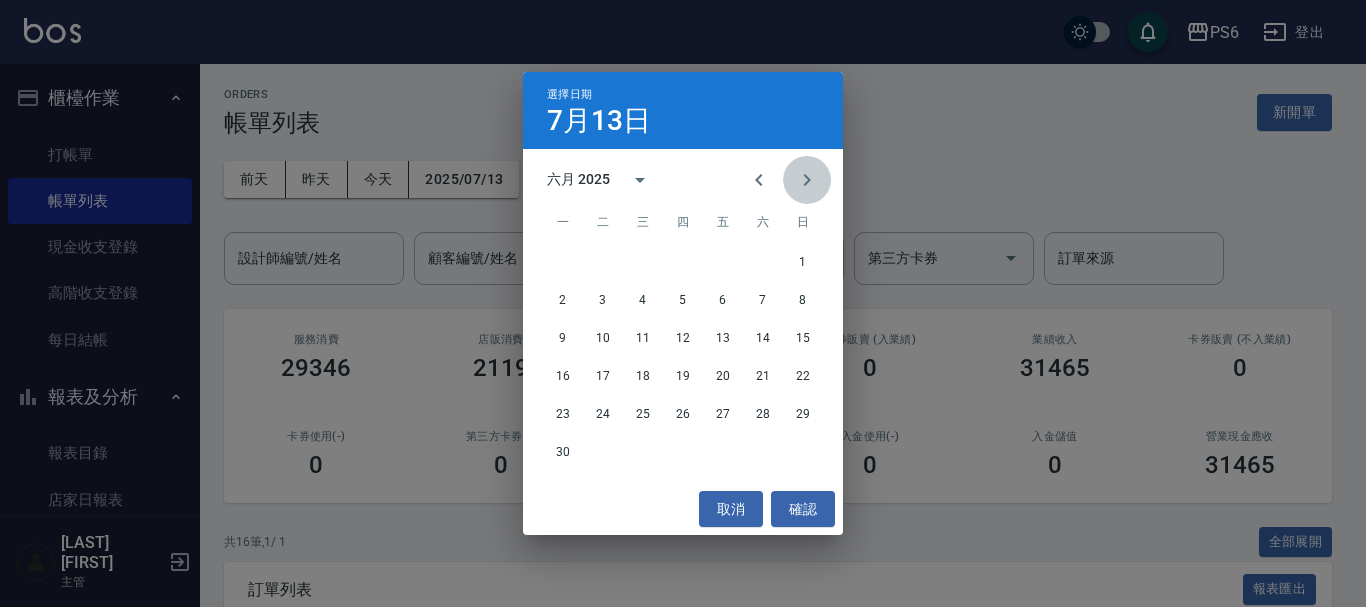 click at bounding box center (807, 180) 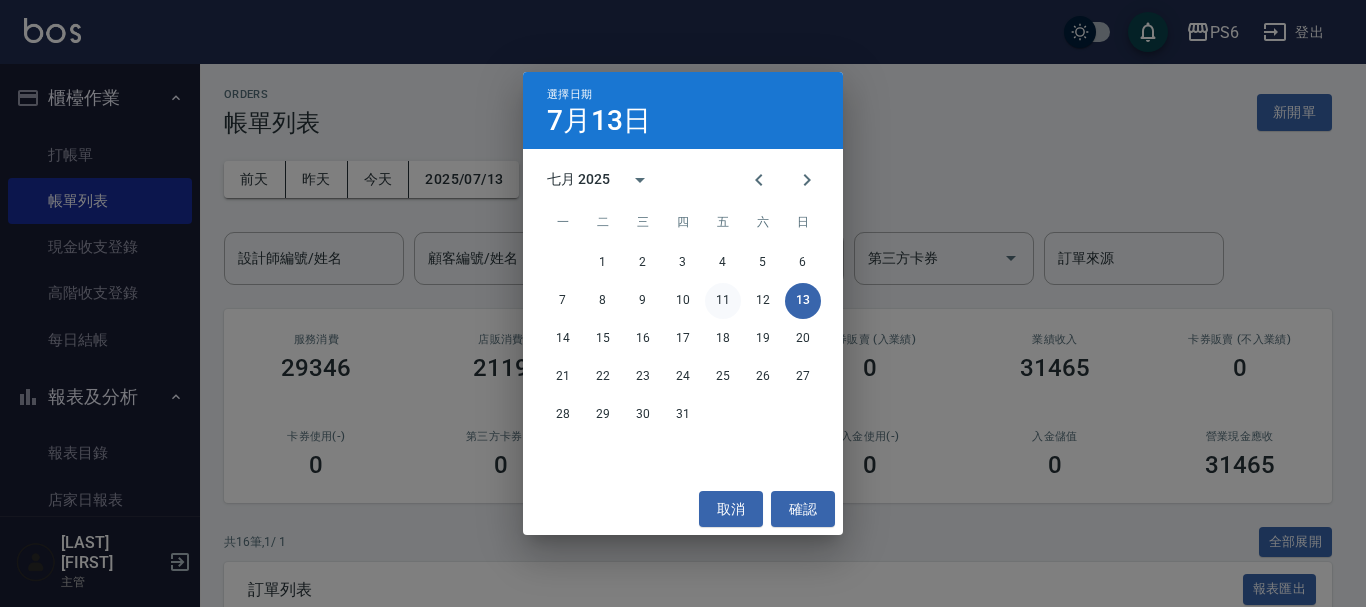 click on "11" at bounding box center [723, 301] 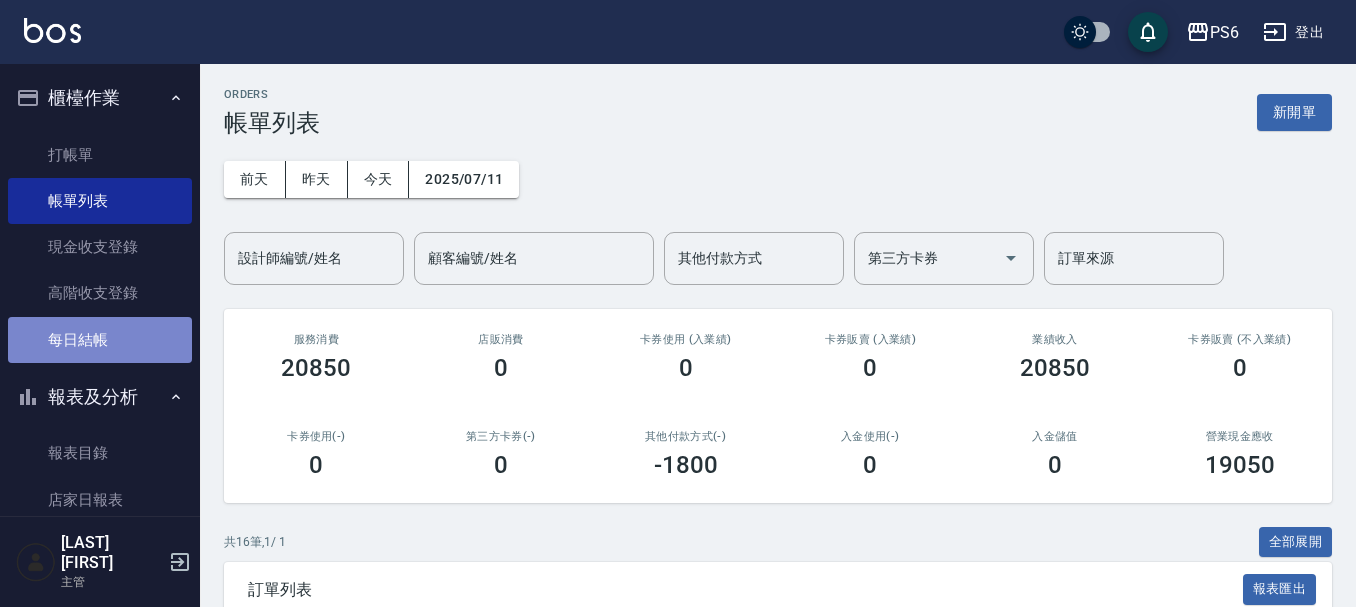 click on "每日結帳" at bounding box center [100, 340] 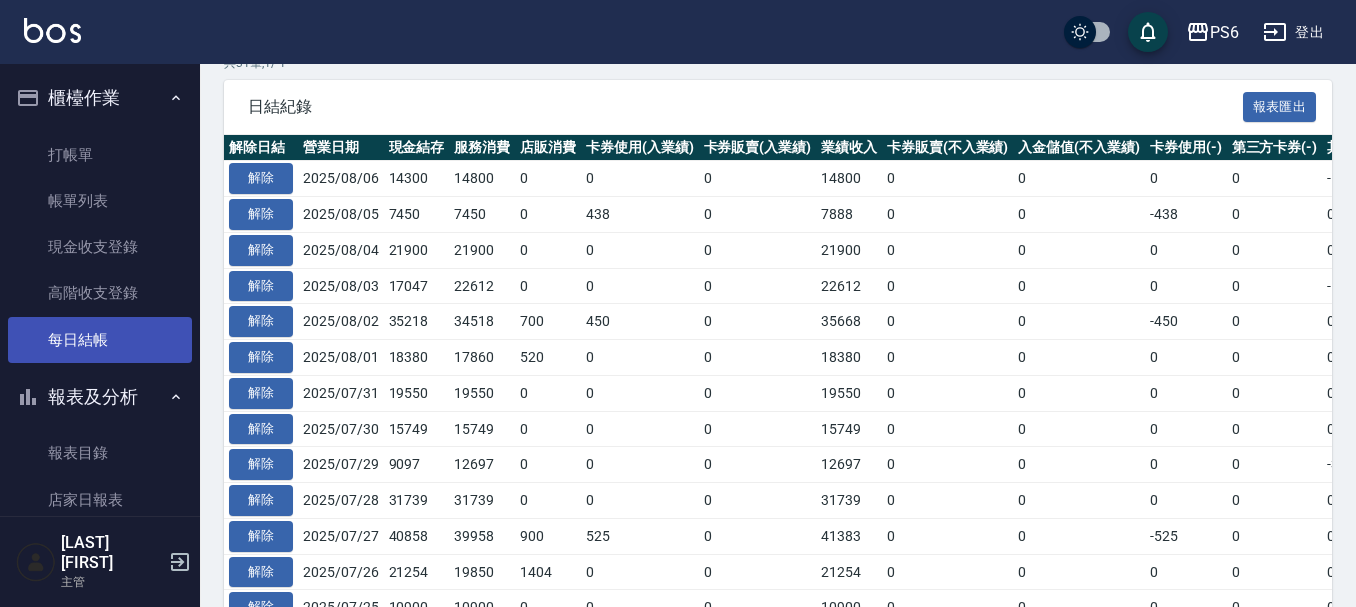 scroll, scrollTop: 700, scrollLeft: 0, axis: vertical 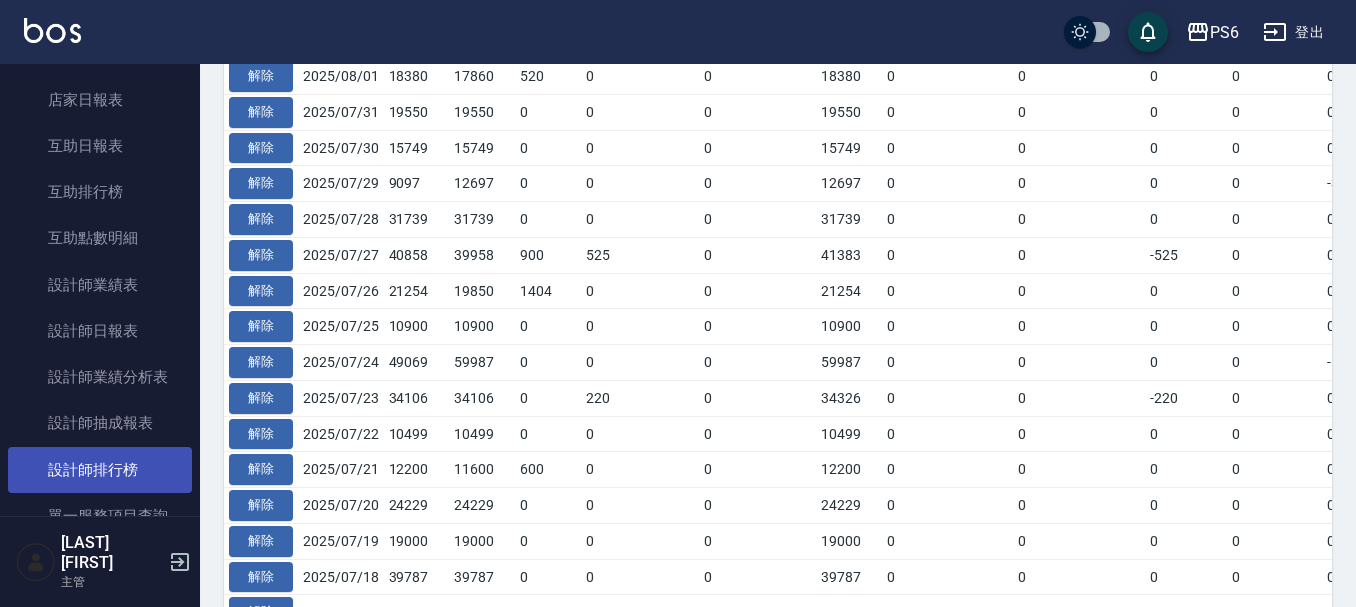 click on "設計師排行榜" at bounding box center [100, 470] 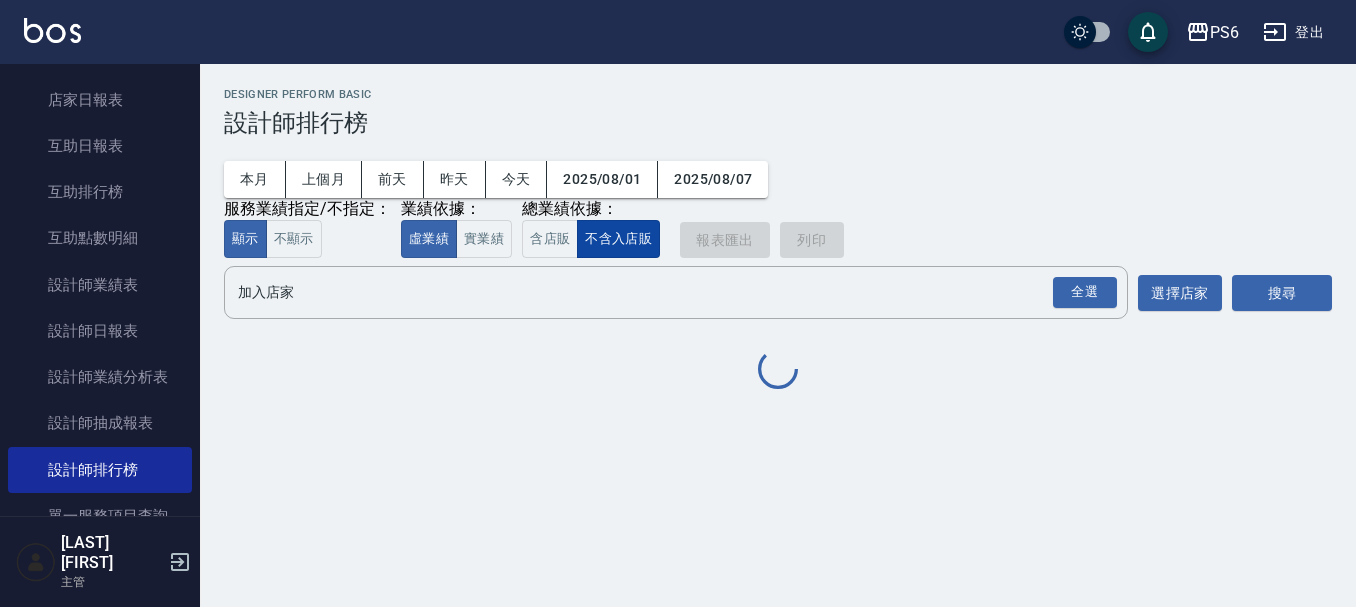 scroll, scrollTop: 0, scrollLeft: 0, axis: both 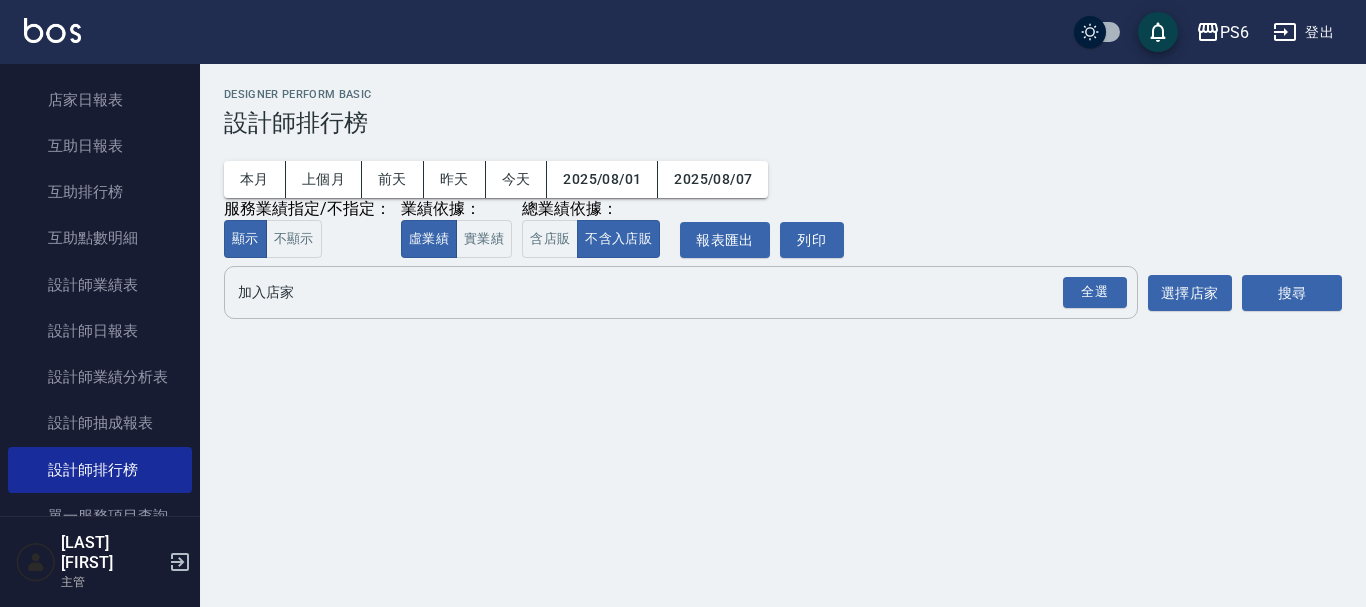 click on "加入店家" at bounding box center (666, 292) 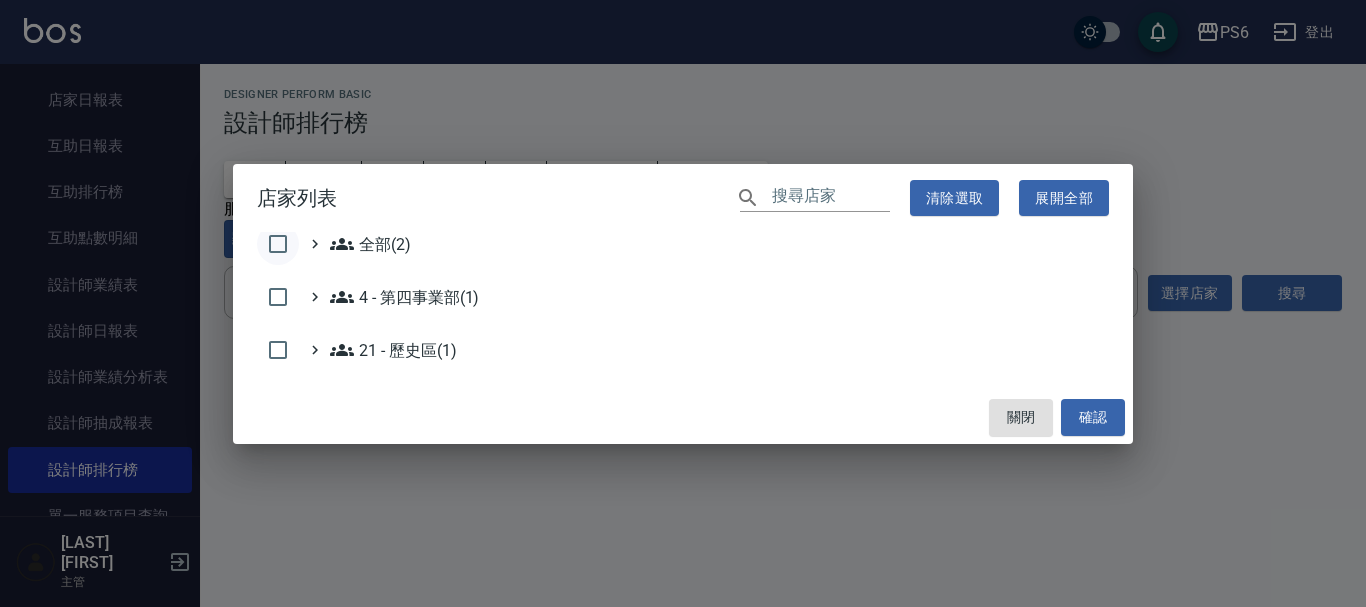 click at bounding box center [278, 244] 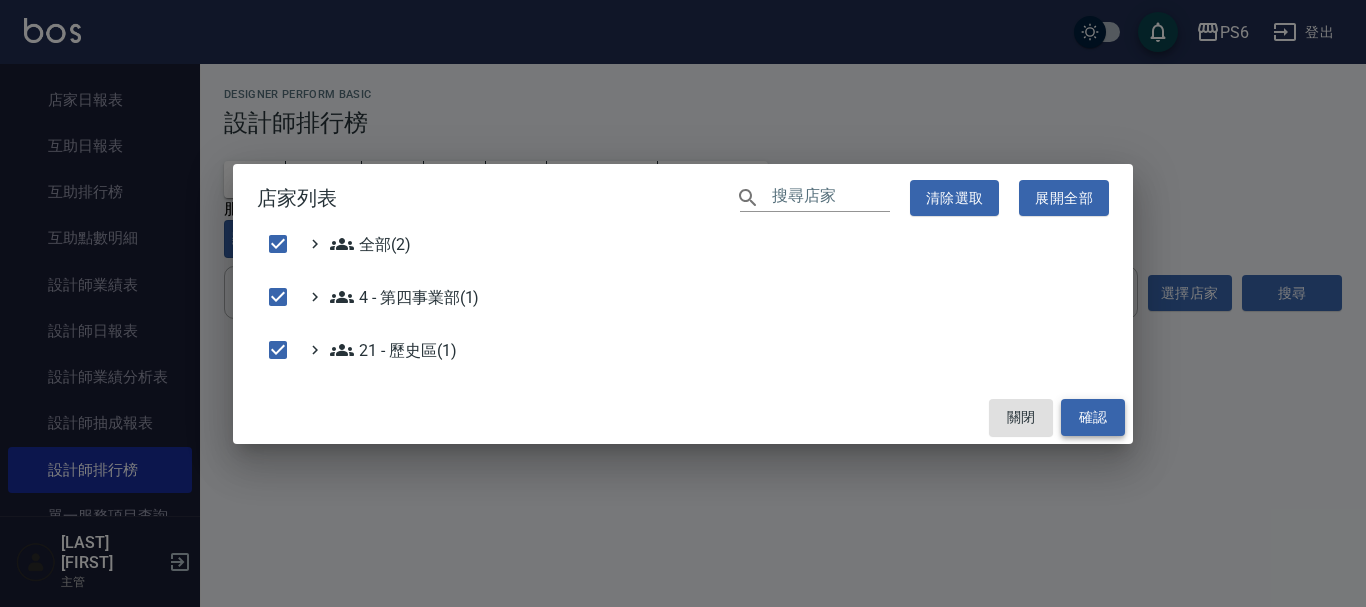 drag, startPoint x: 1091, startPoint y: 417, endPoint x: 1284, endPoint y: 351, distance: 203.97304 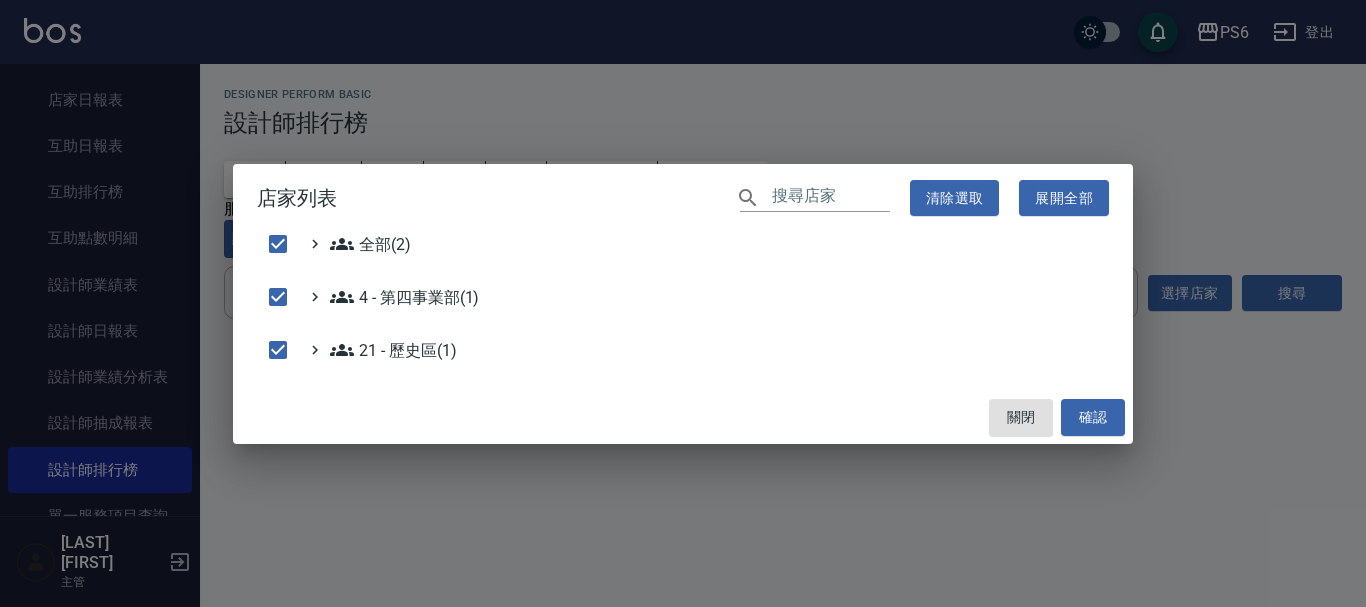 click on "確認" at bounding box center [1093, 417] 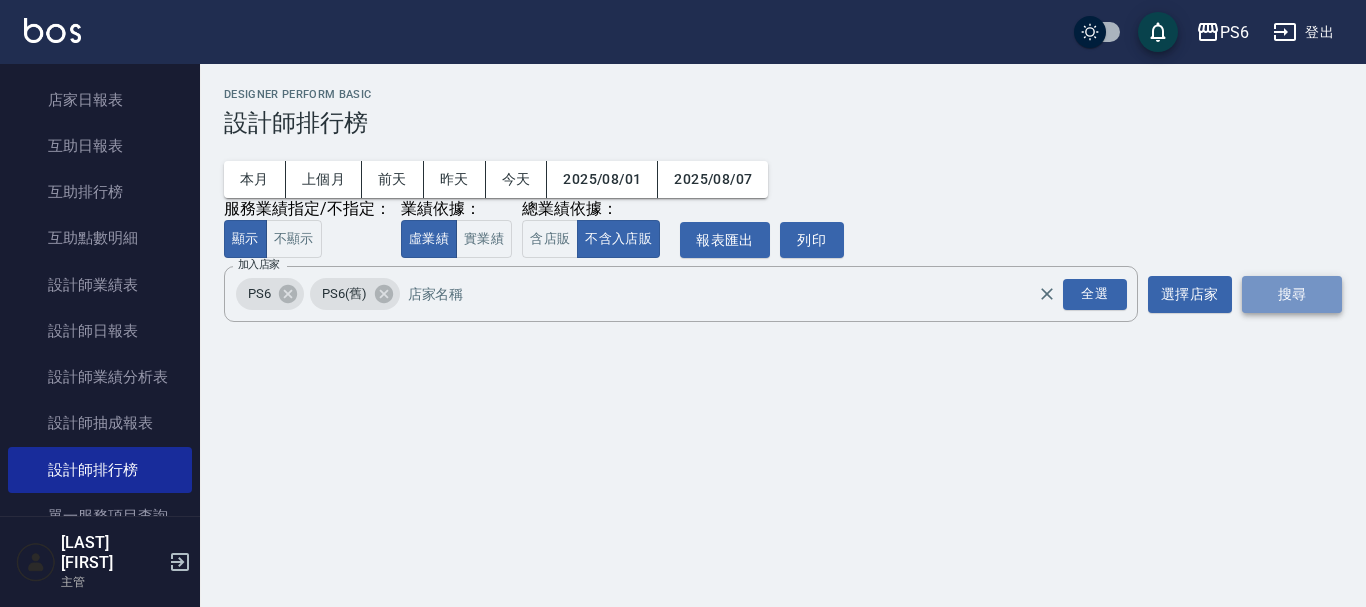 click on "搜尋" at bounding box center (1292, 294) 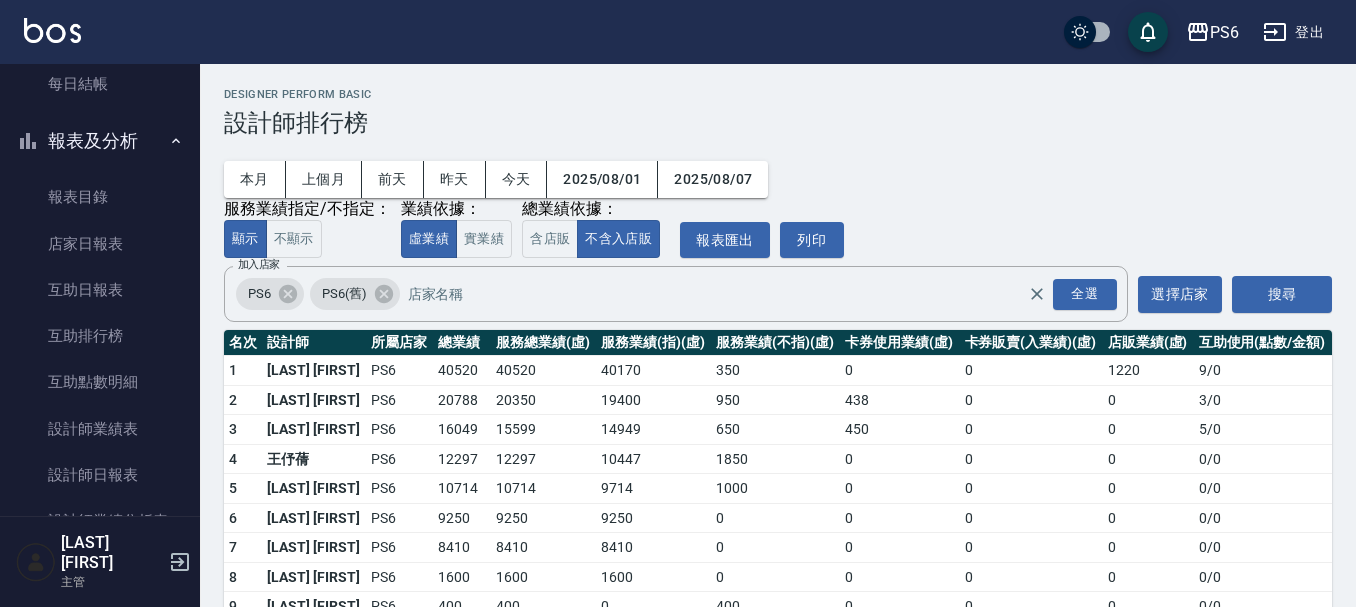 scroll, scrollTop: 0, scrollLeft: 0, axis: both 